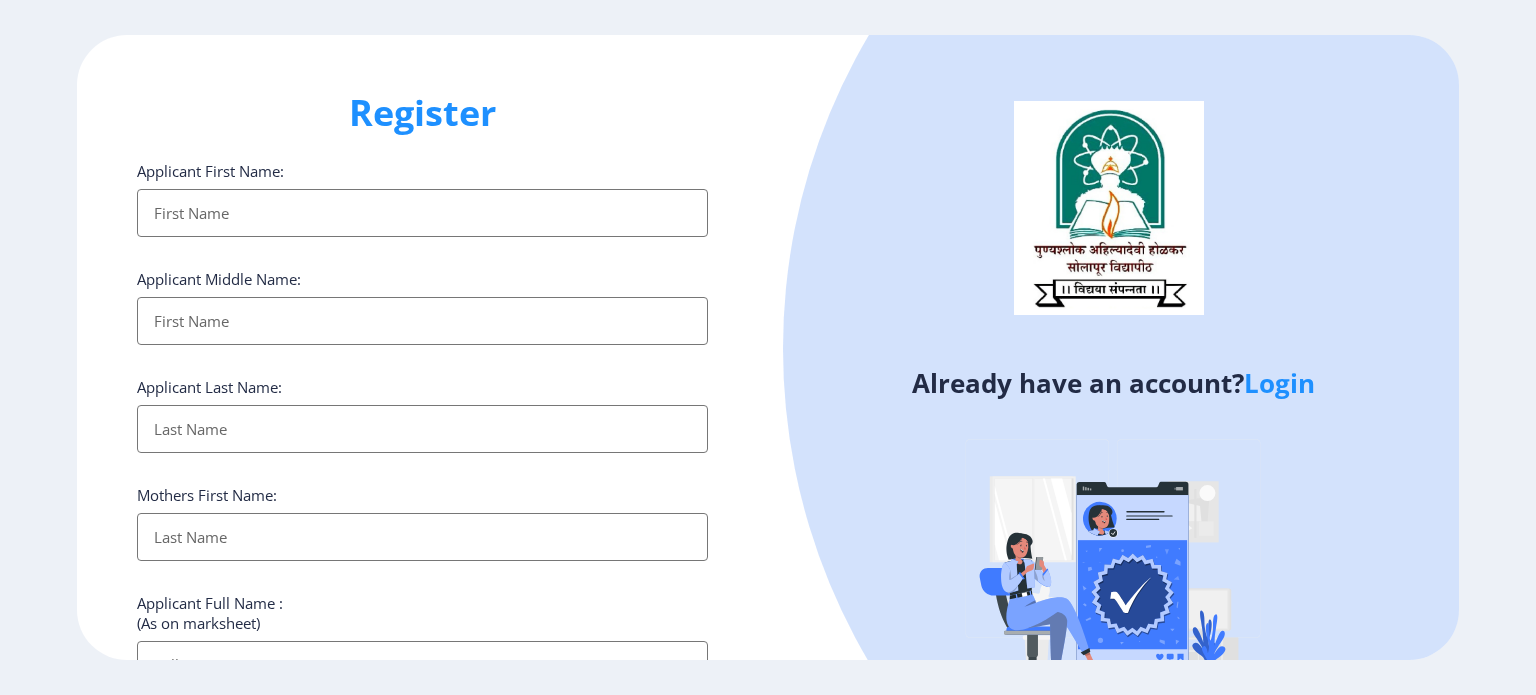 select 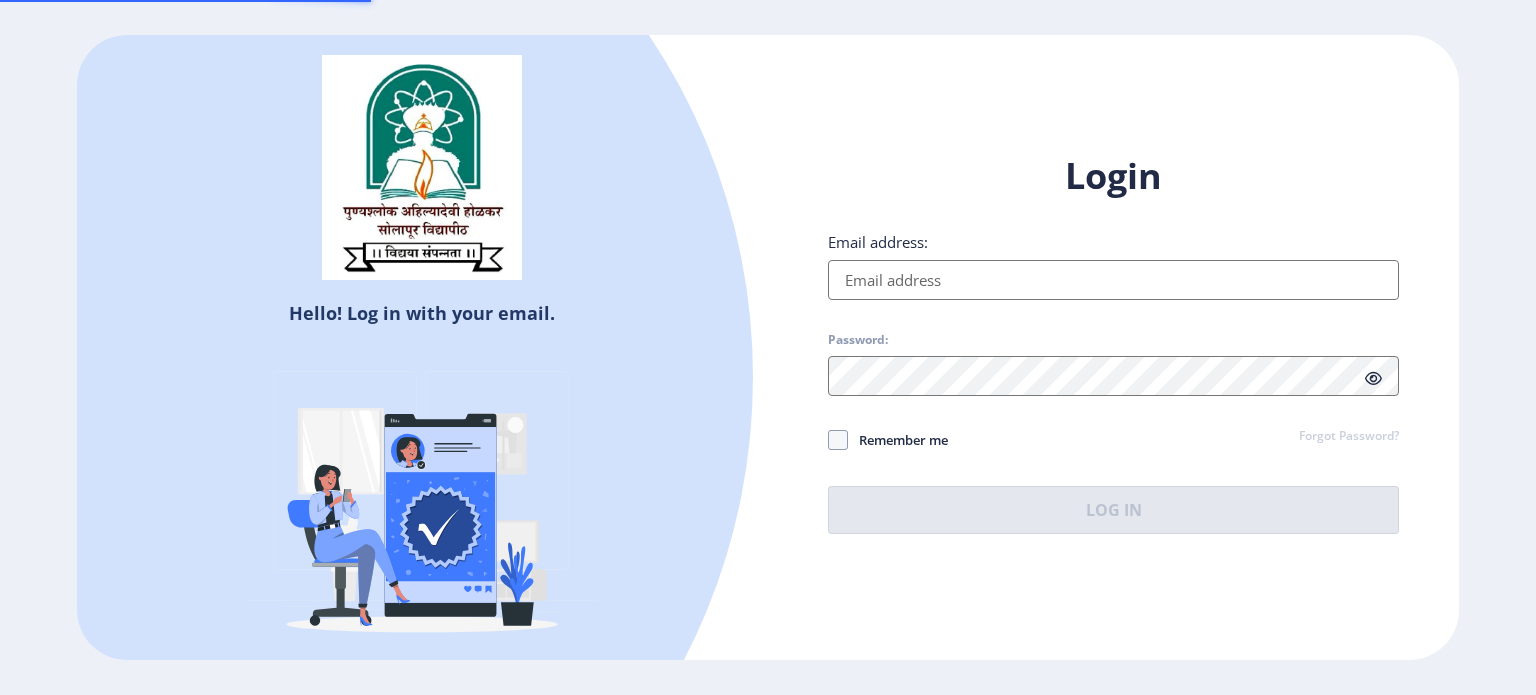 type on "[EMAIL_ADDRESS][DOMAIN_NAME]" 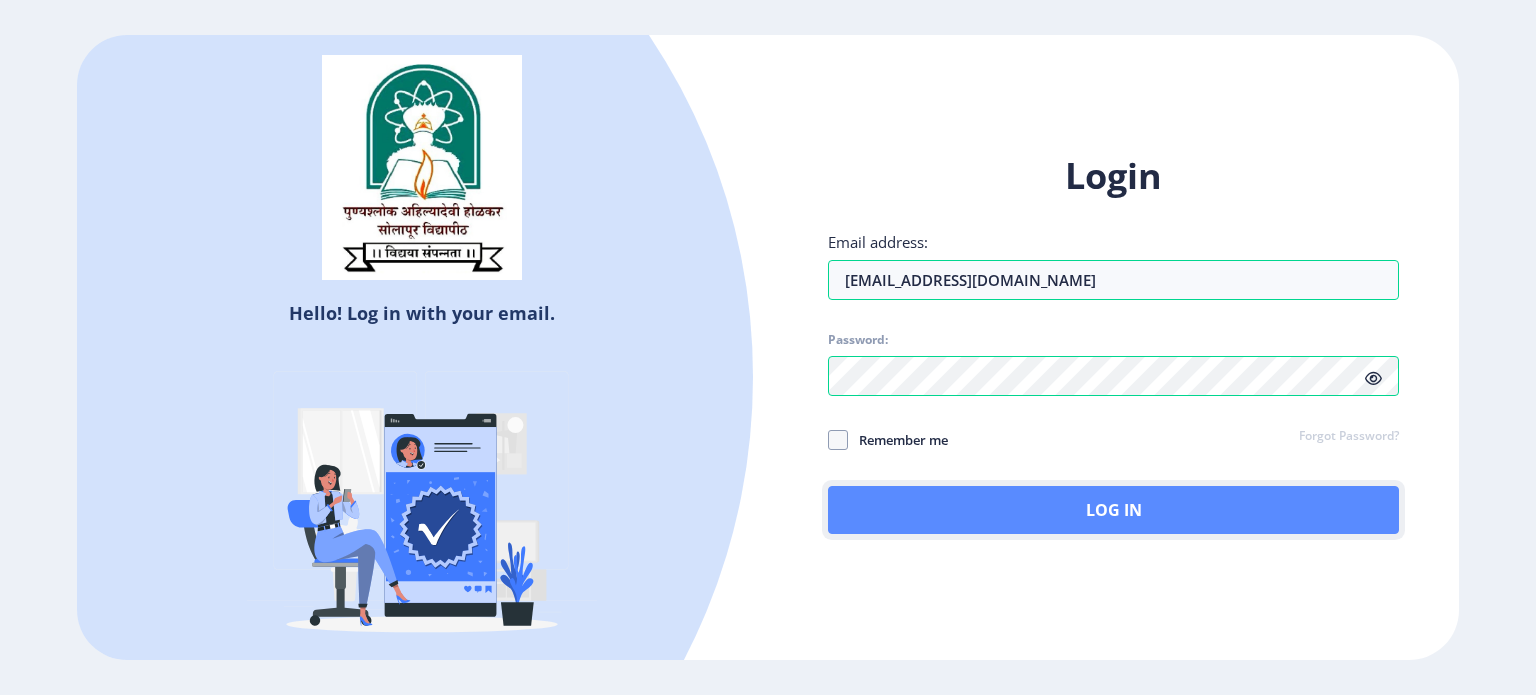 click on "Log In" 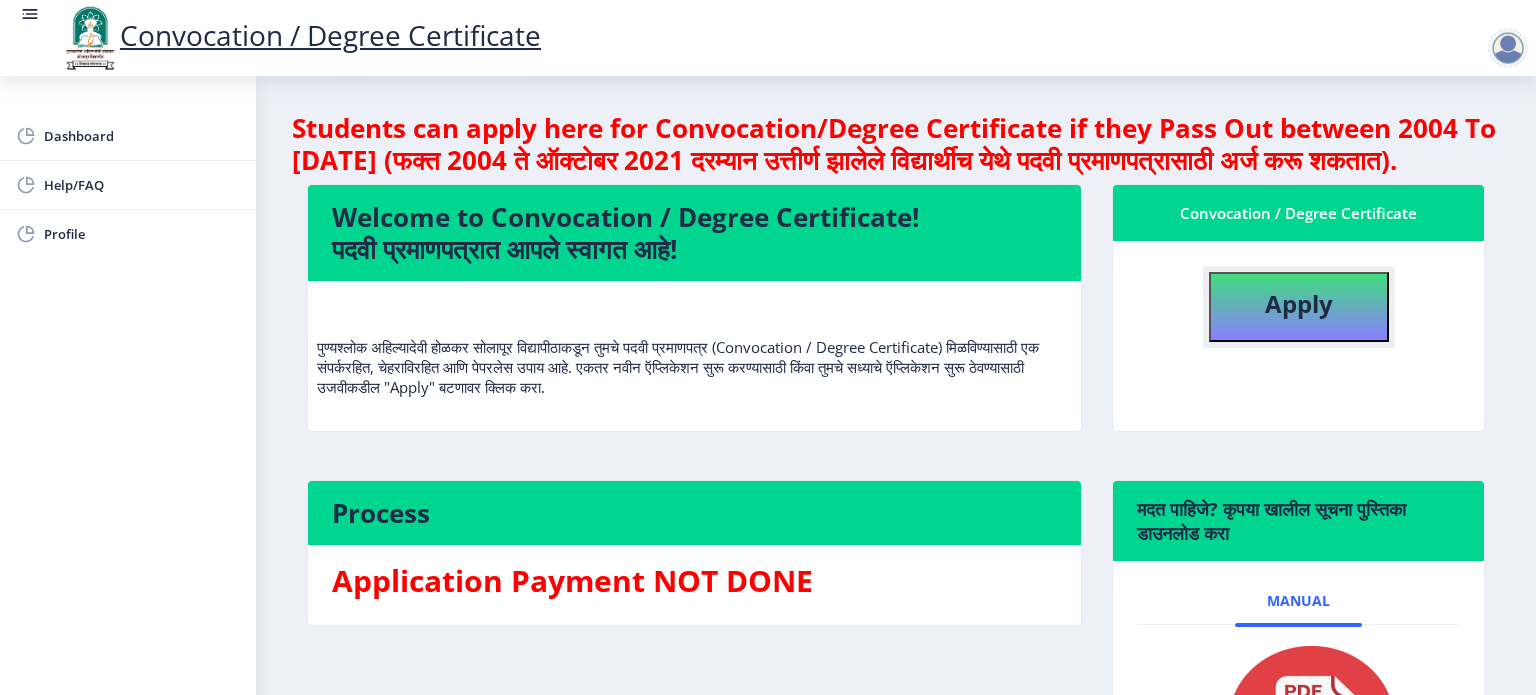 click on "Apply" 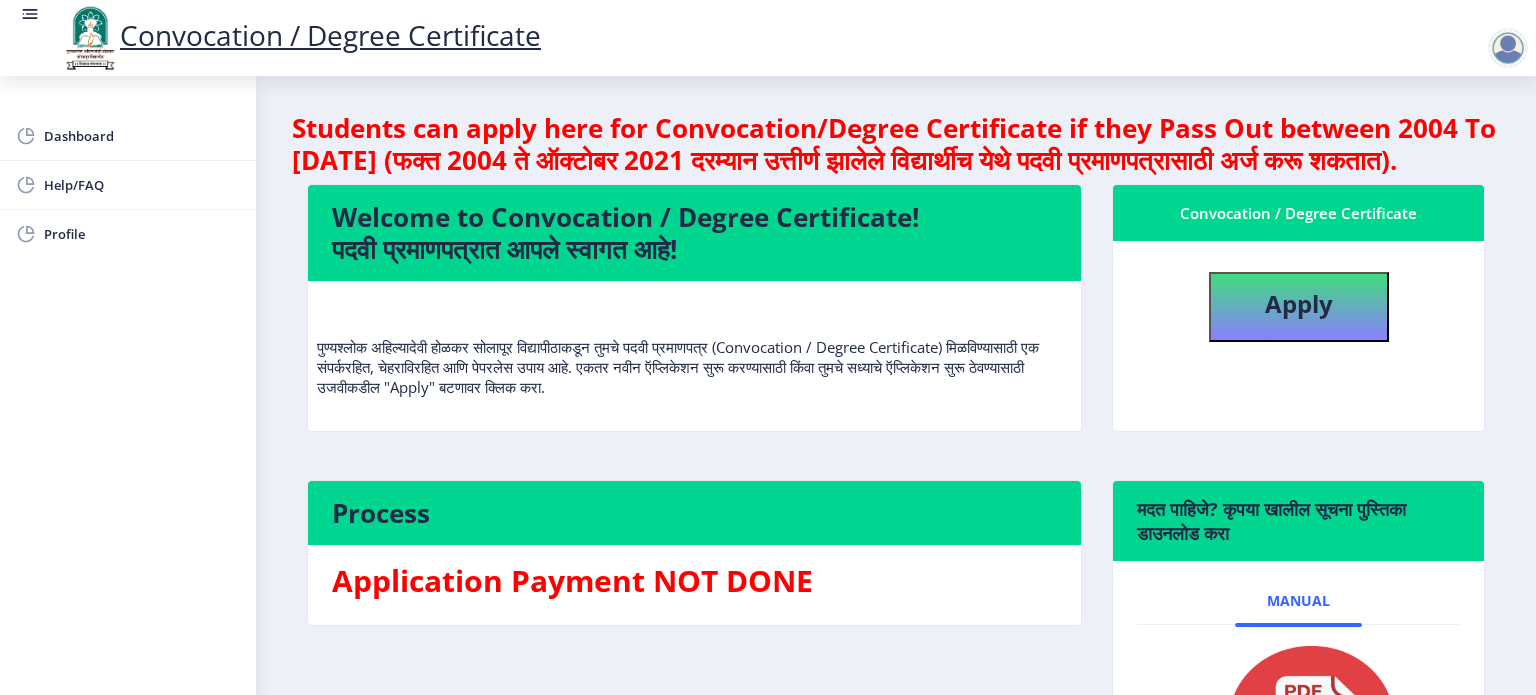 select 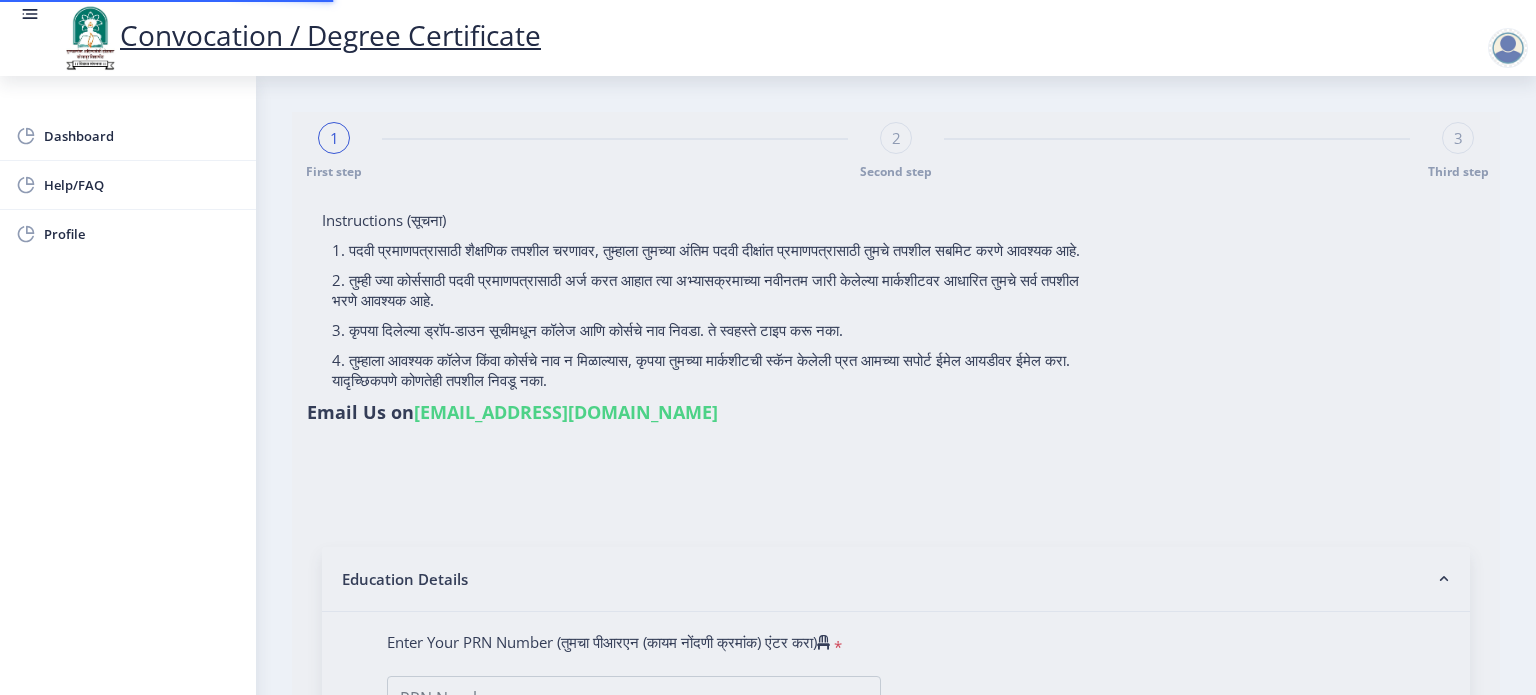 type on "202301091075842" 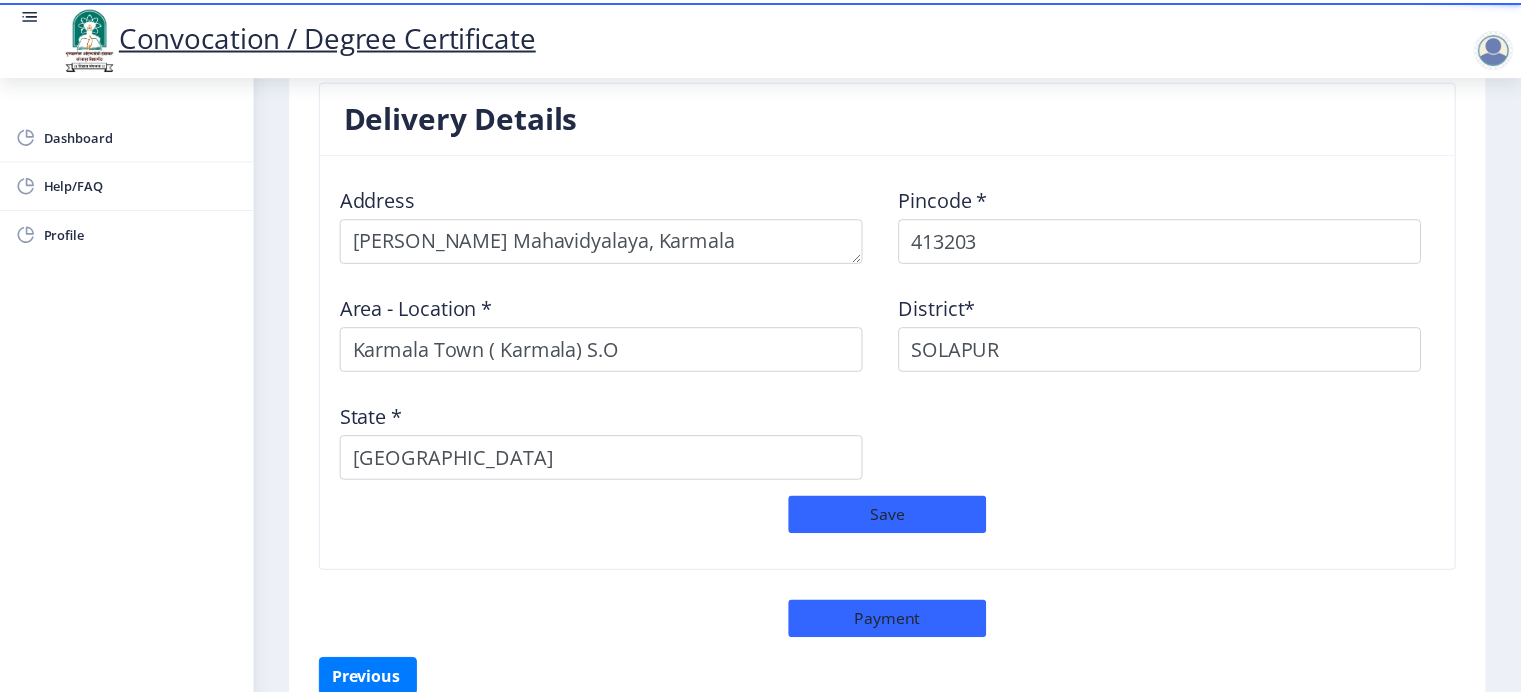 scroll, scrollTop: 1699, scrollLeft: 0, axis: vertical 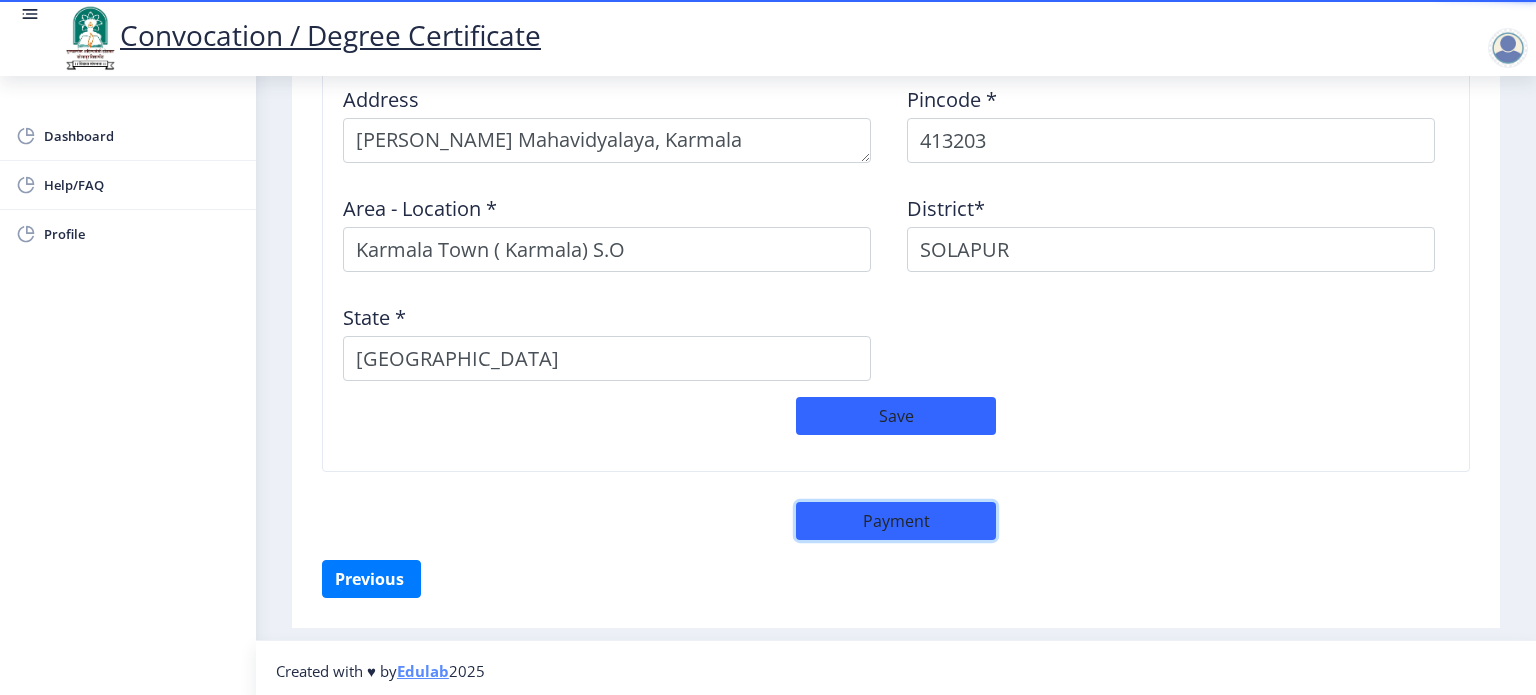 click on "Payment" 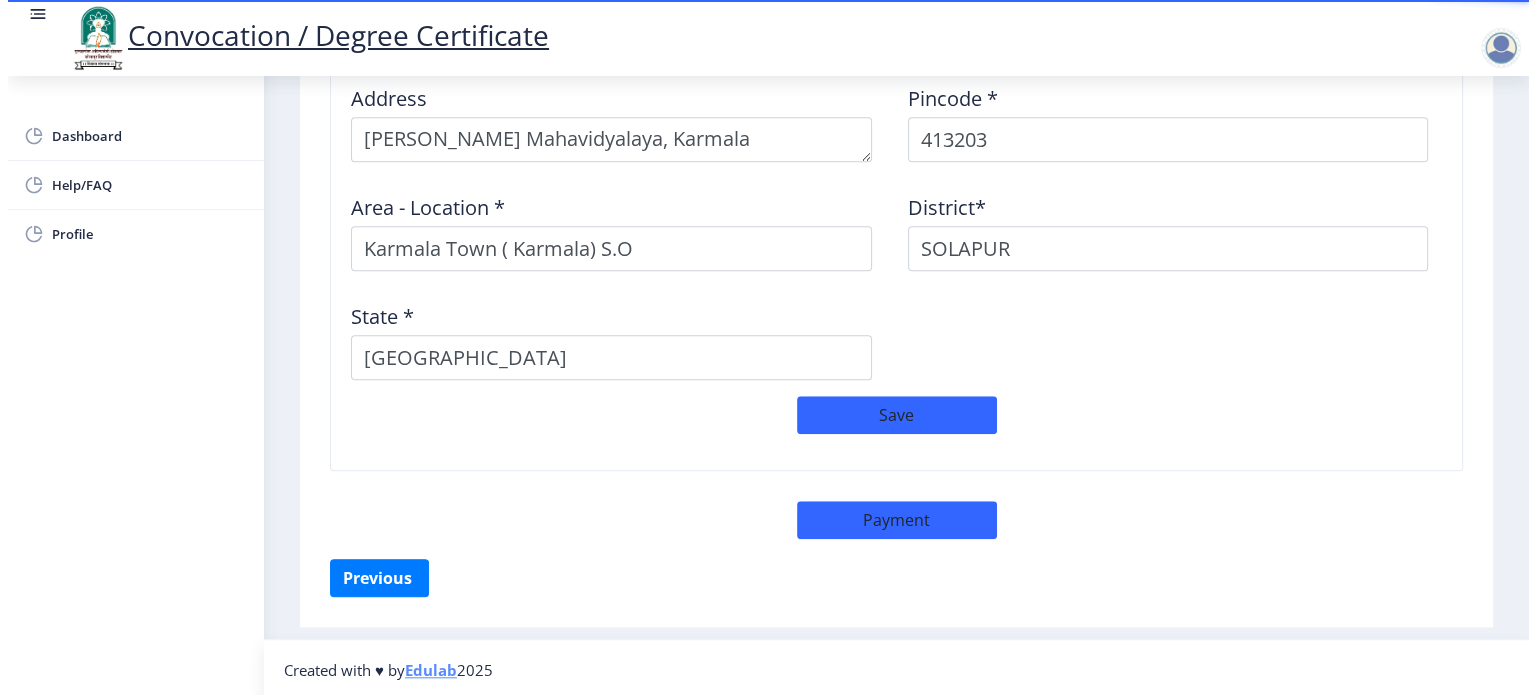 scroll, scrollTop: 1698, scrollLeft: 0, axis: vertical 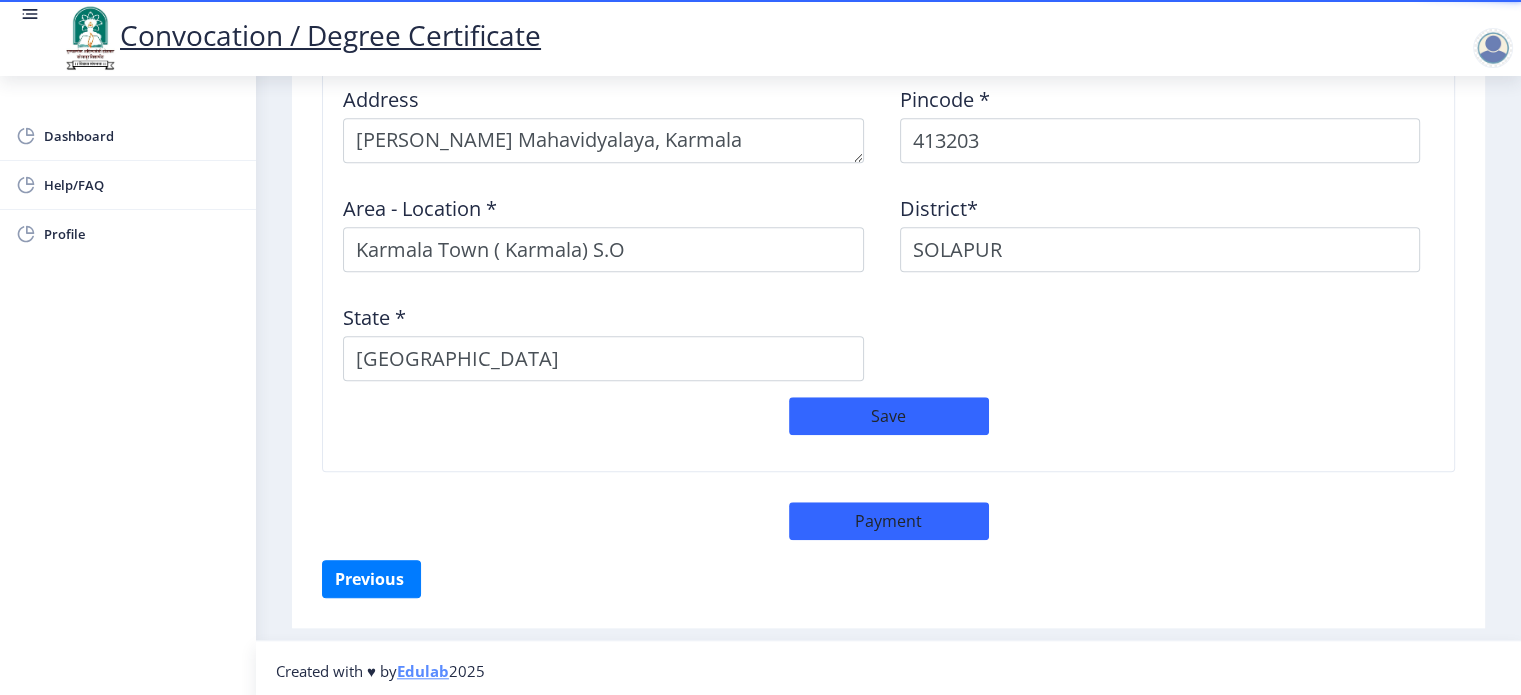 select on "sealed" 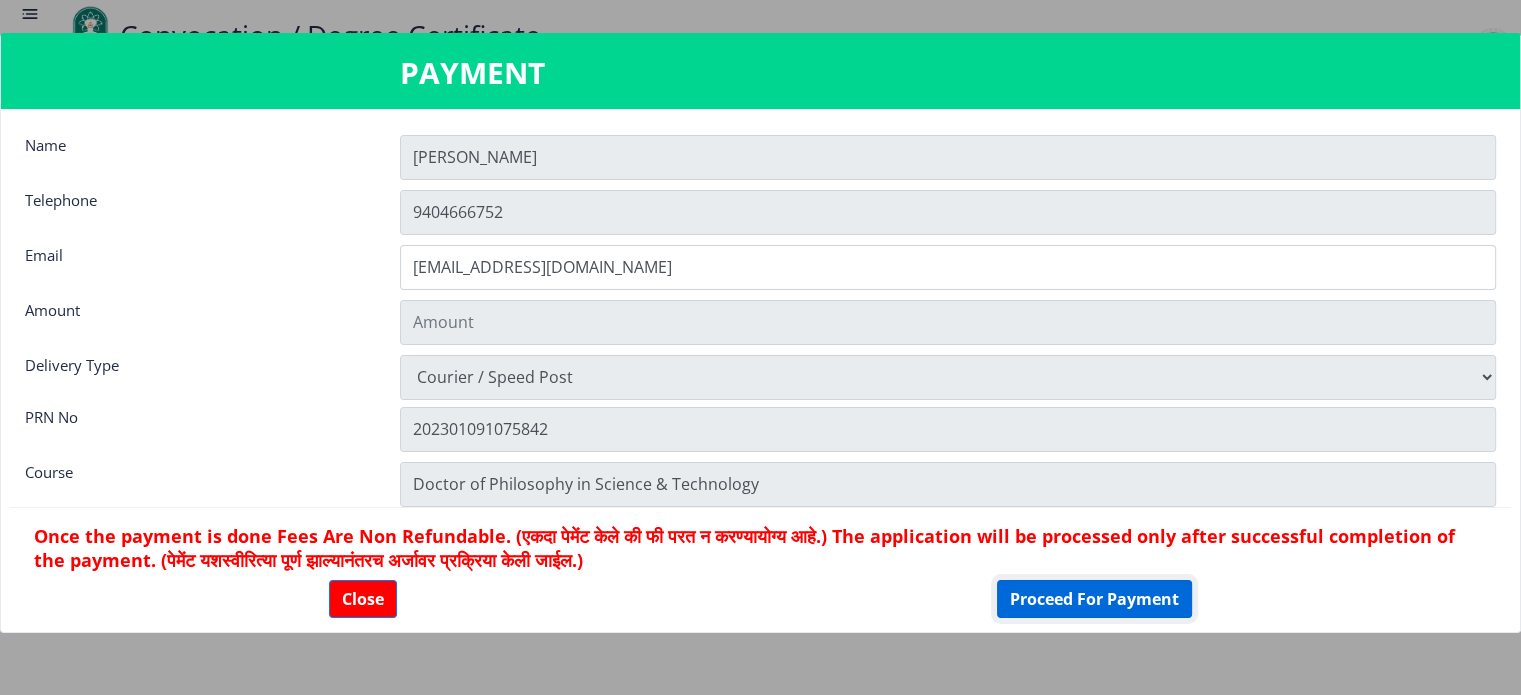 click on "Proceed For Payment" 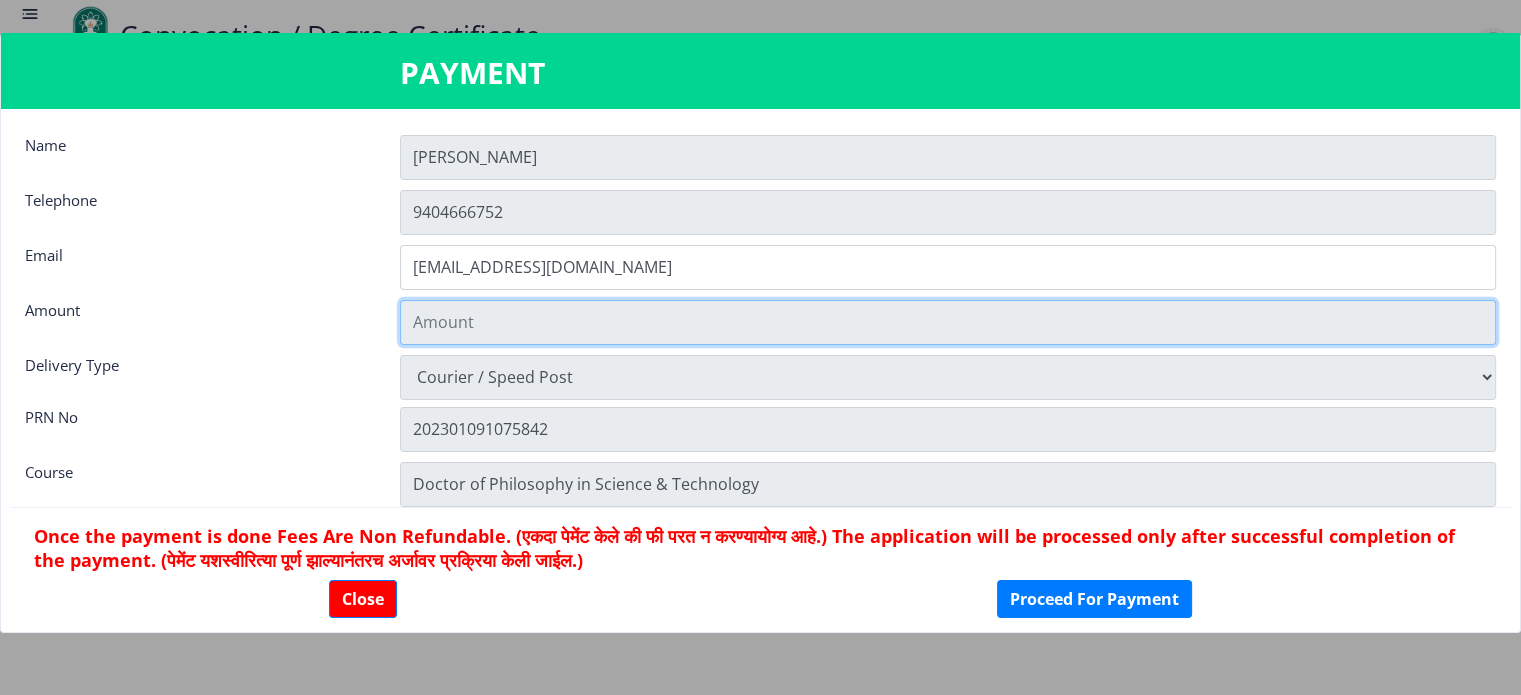 click 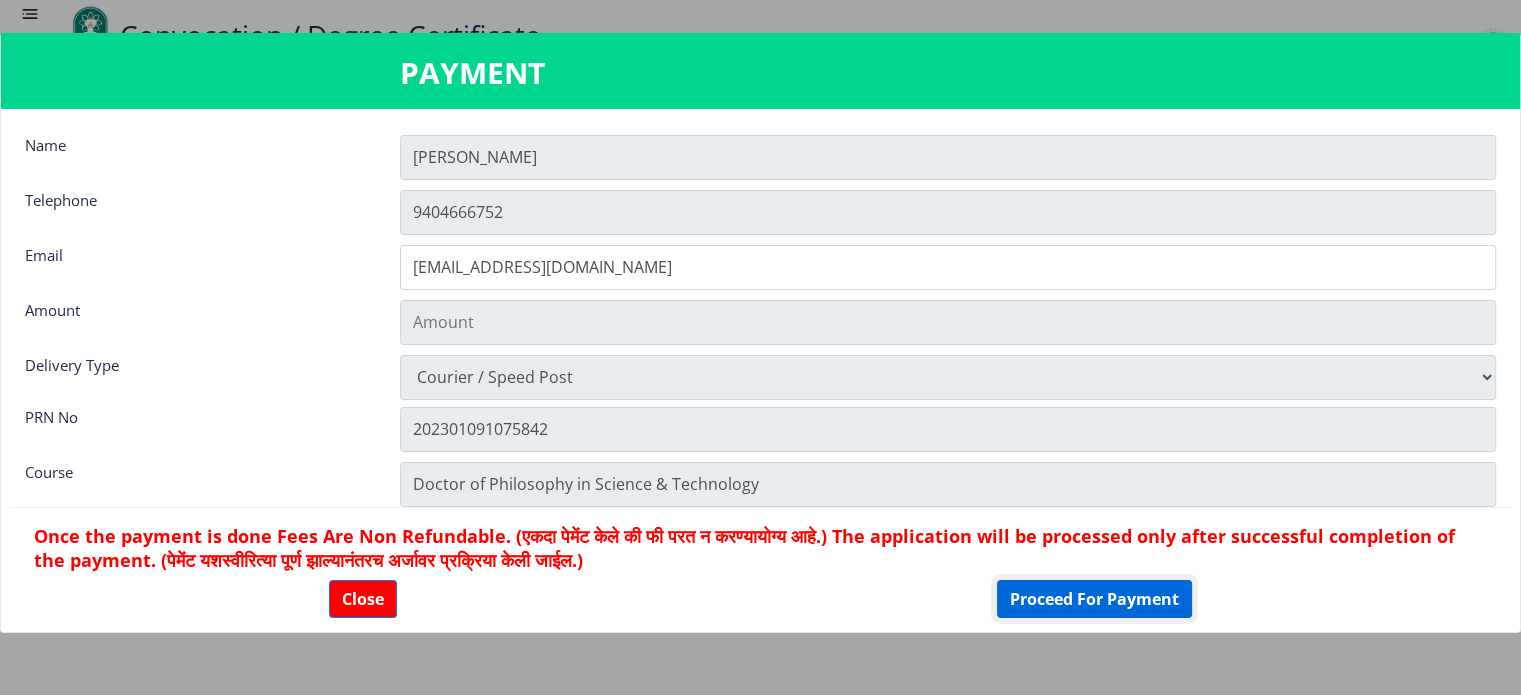 click on "Proceed For Payment" 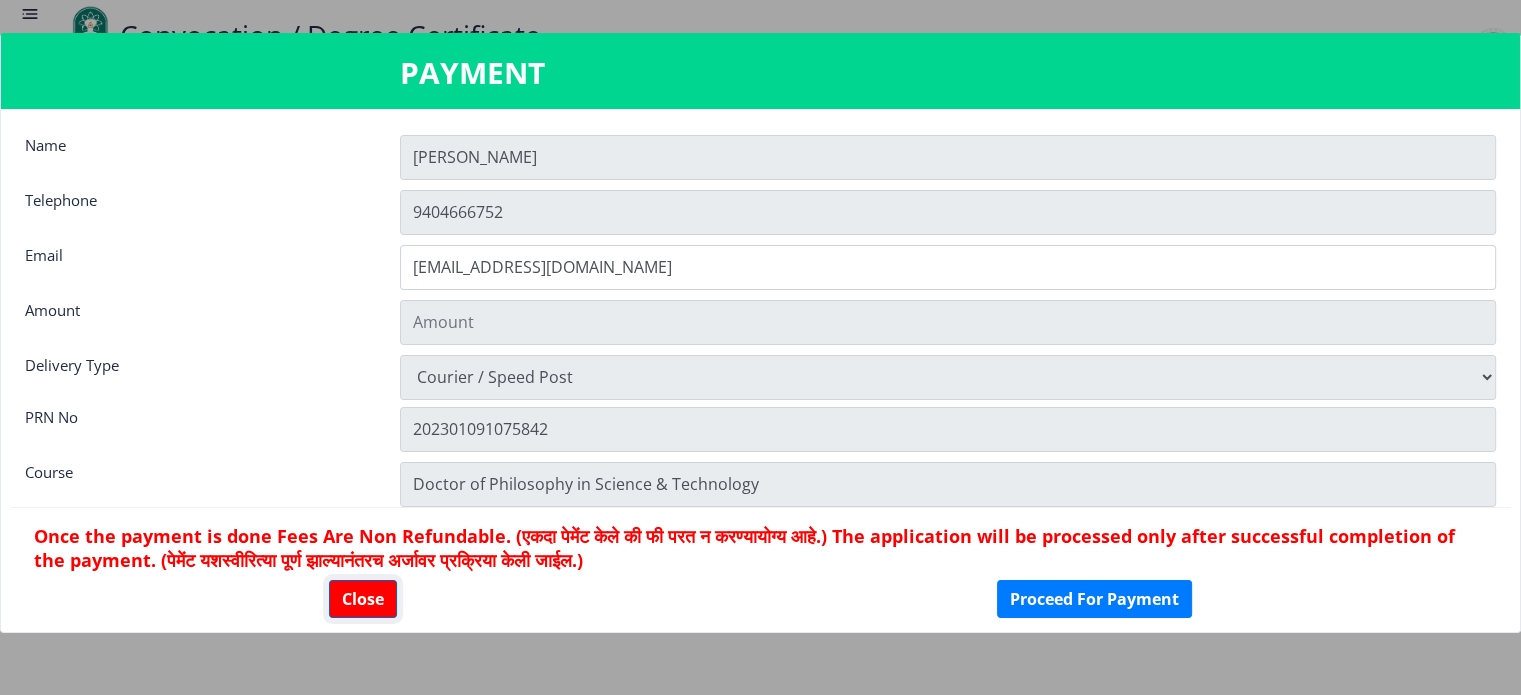 click on "Close" 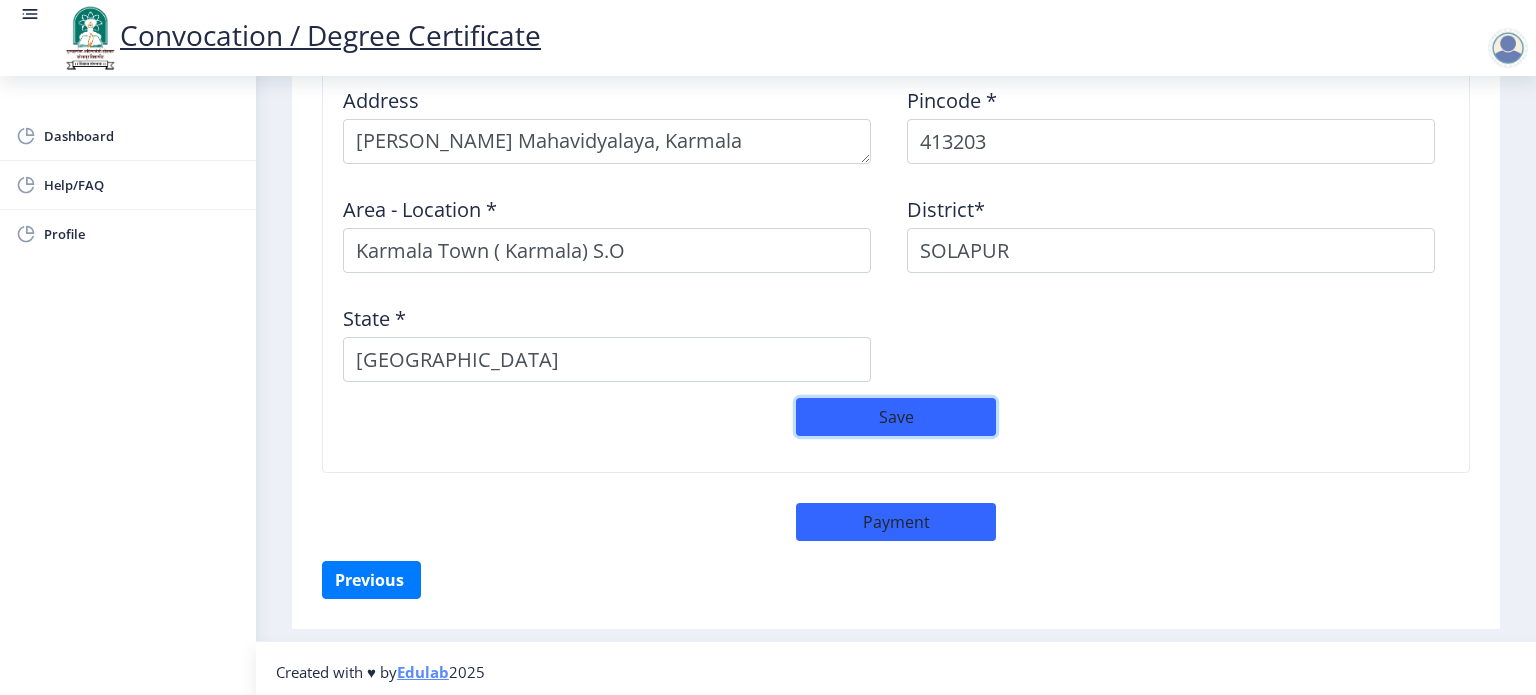 click on "Save" 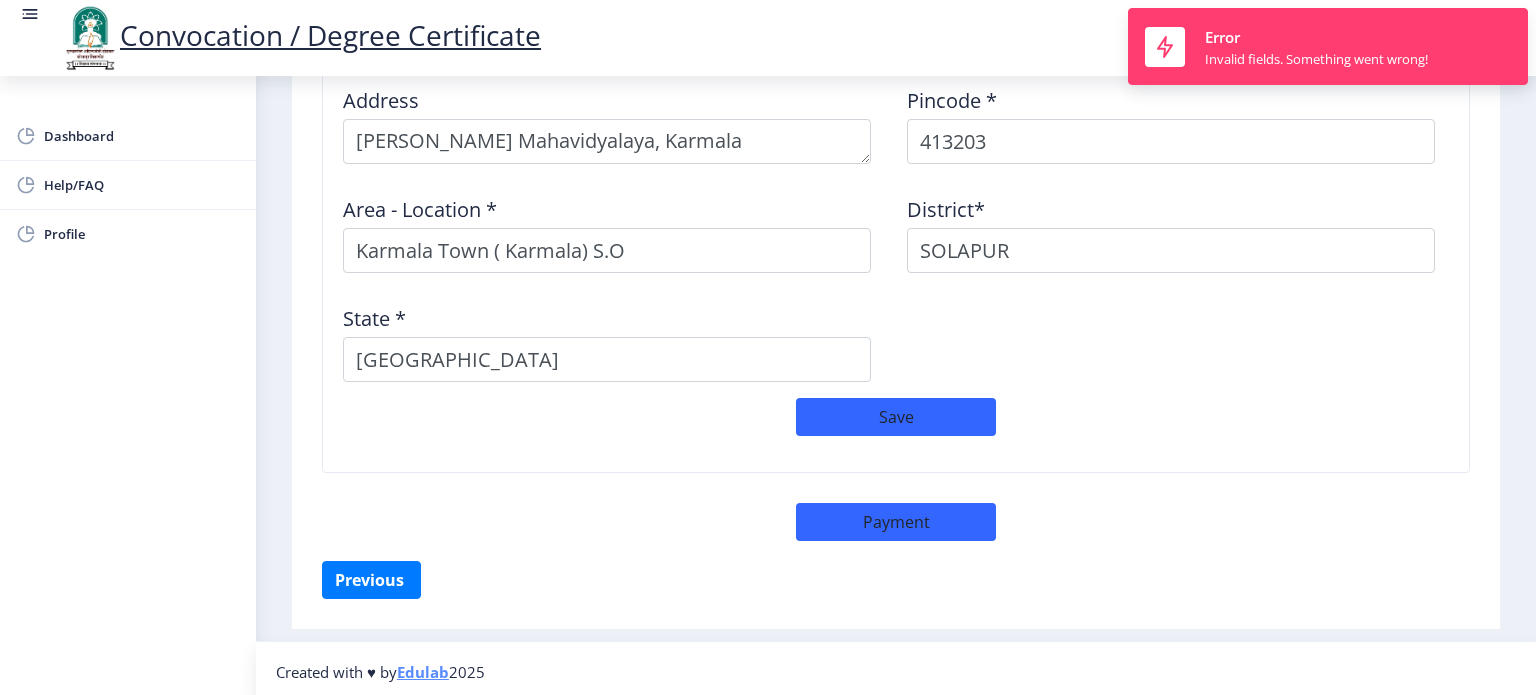 click on "Delivery Details Address    Pincode *  413203 Area - Location * [GEOGRAPHIC_DATA] ( [GEOGRAPHIC_DATA]) [GEOGRAPHIC_DATA]*  [GEOGRAPHIC_DATA] *  [GEOGRAPHIC_DATA]  Save" 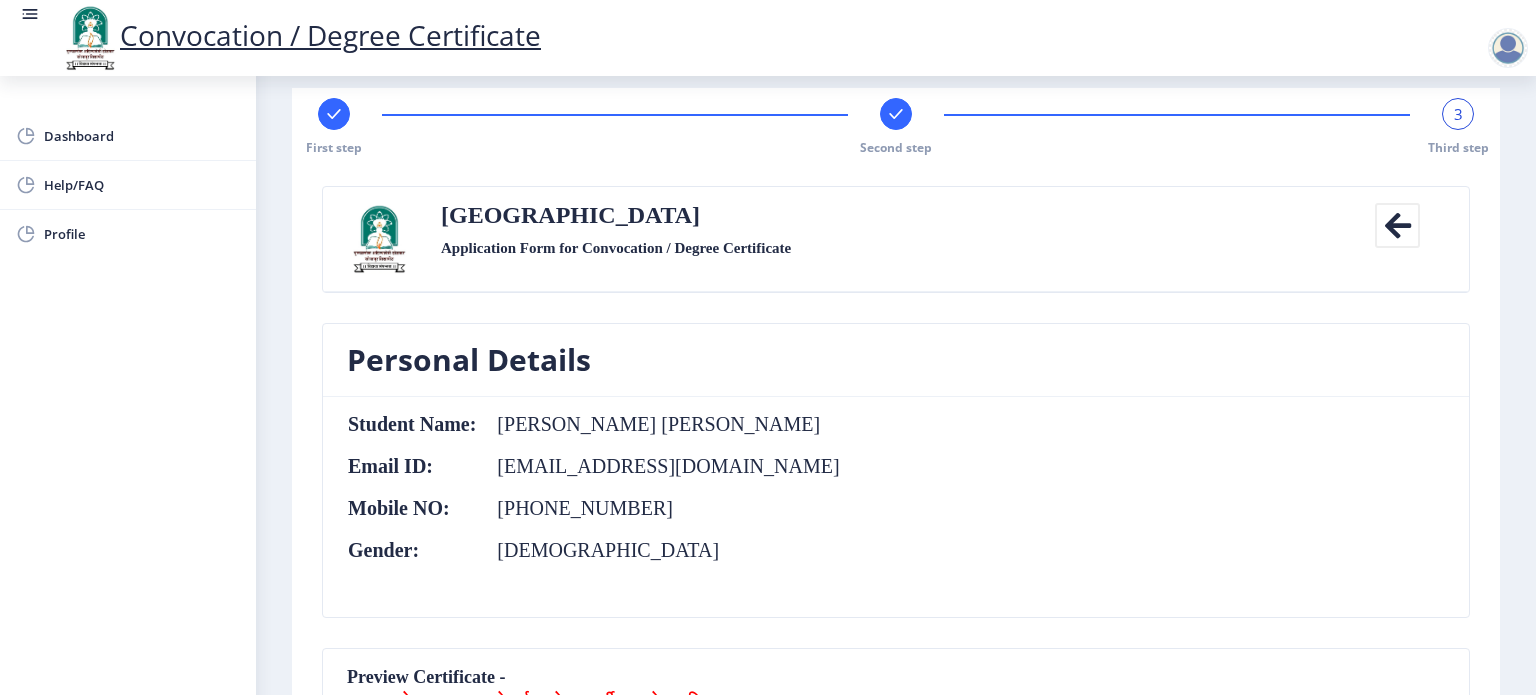 scroll, scrollTop: 0, scrollLeft: 0, axis: both 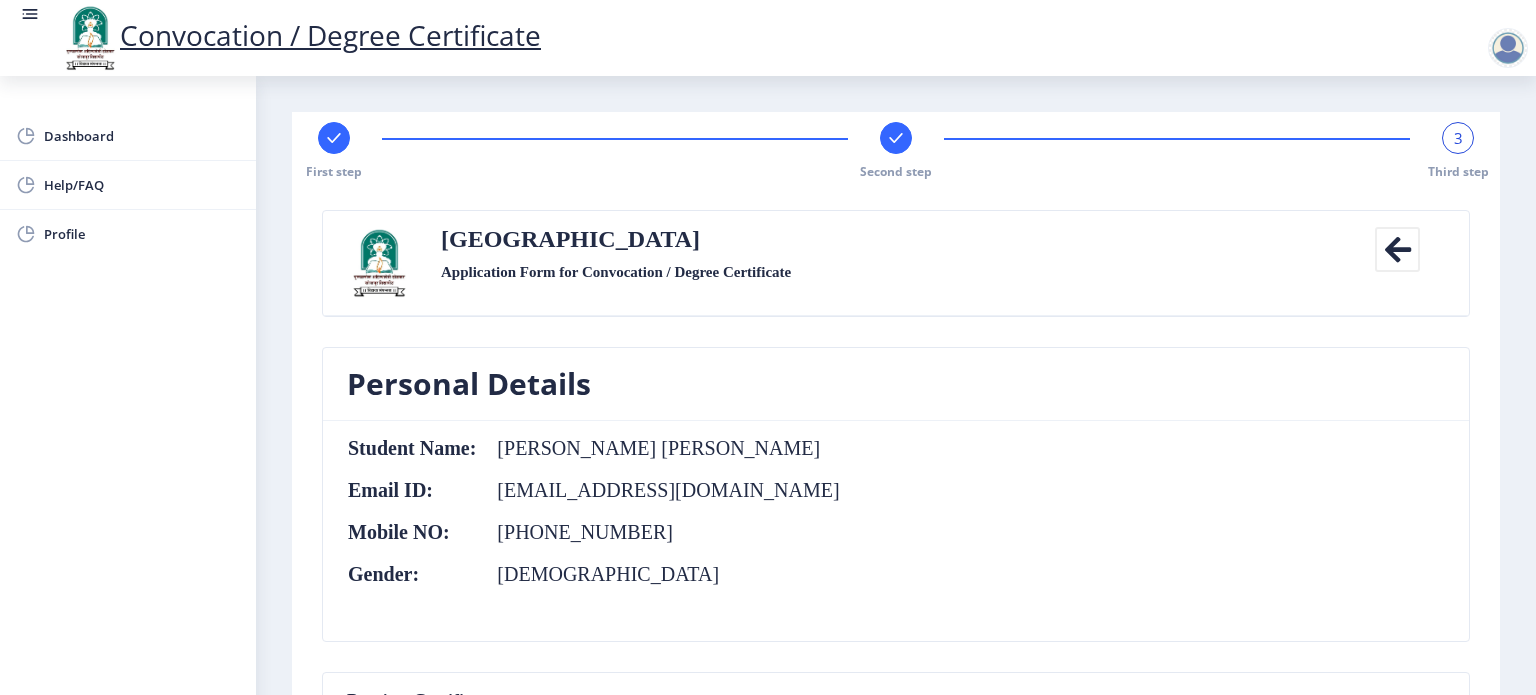 click on "3" 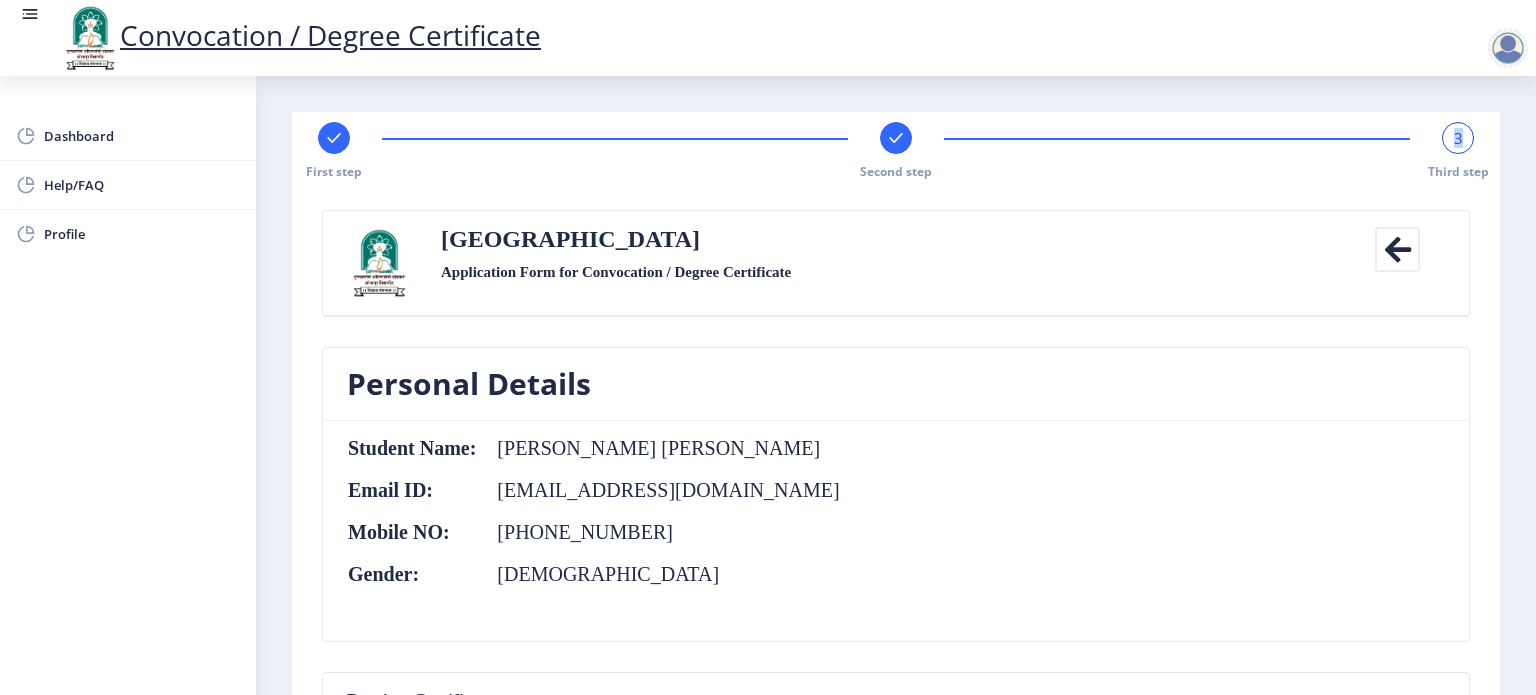 click on "3" 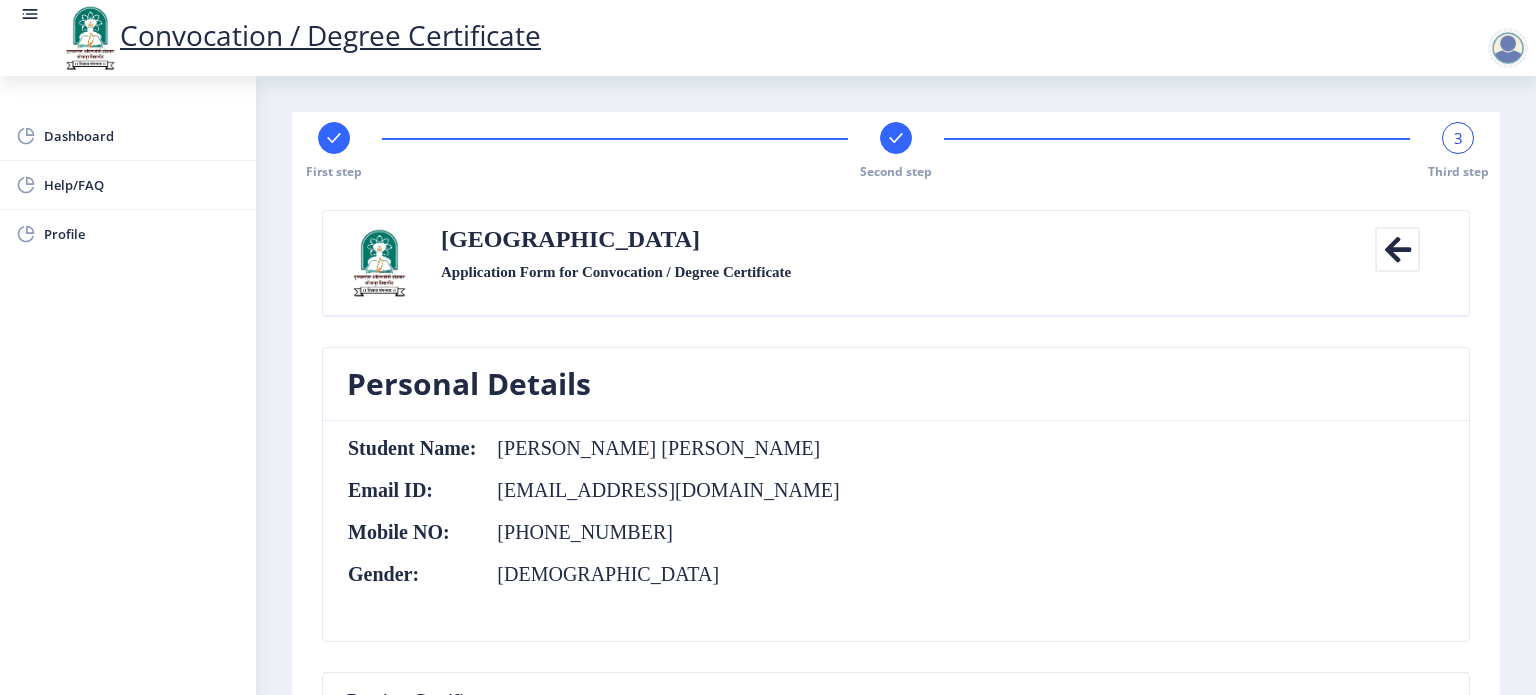 click on "Third step" 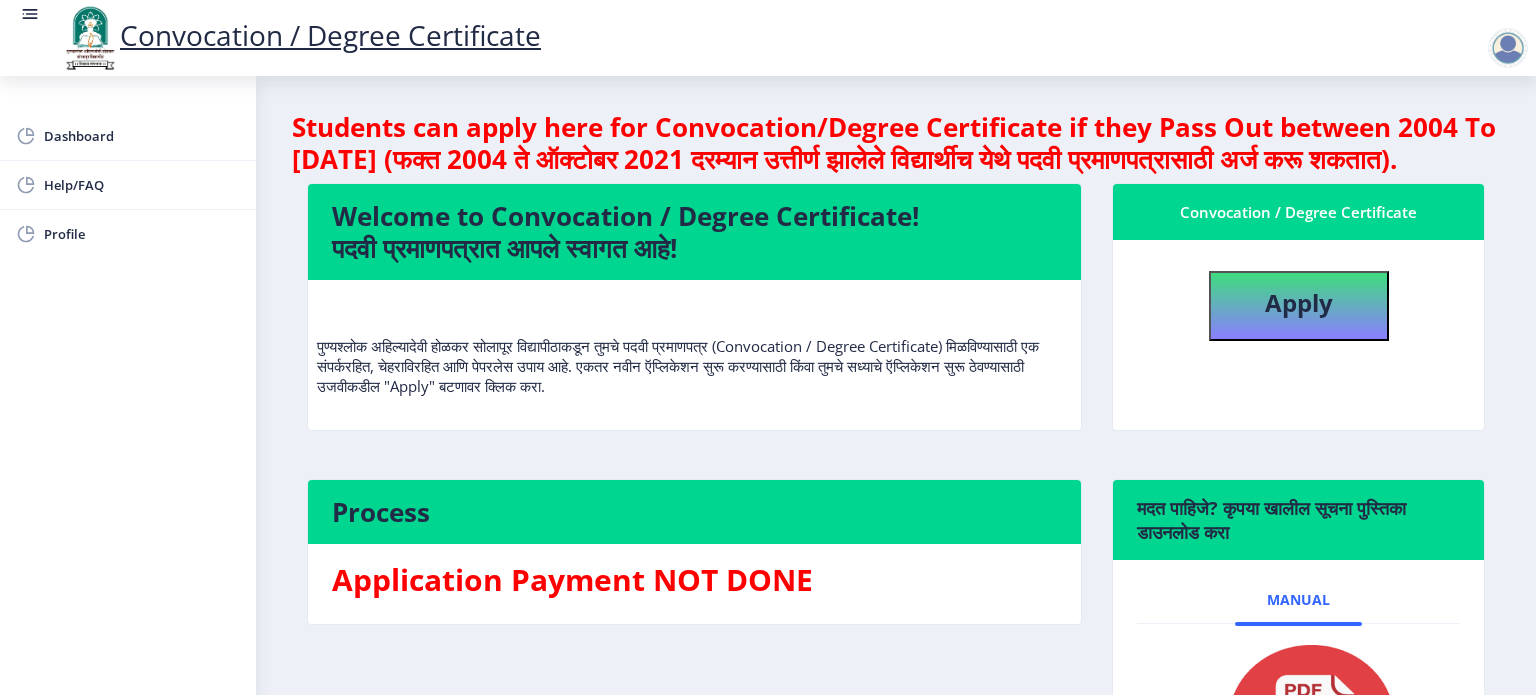 scroll, scrollTop: 0, scrollLeft: 0, axis: both 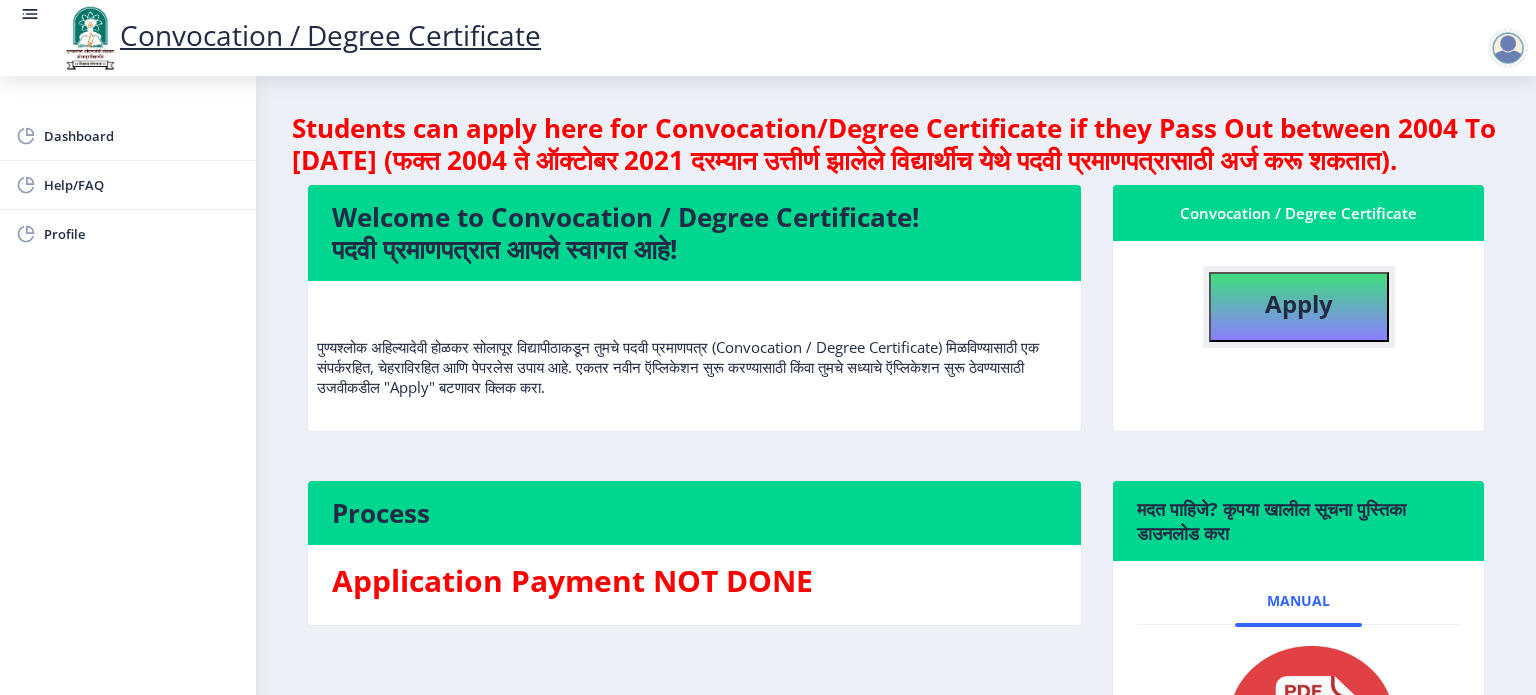 click on "Apply" 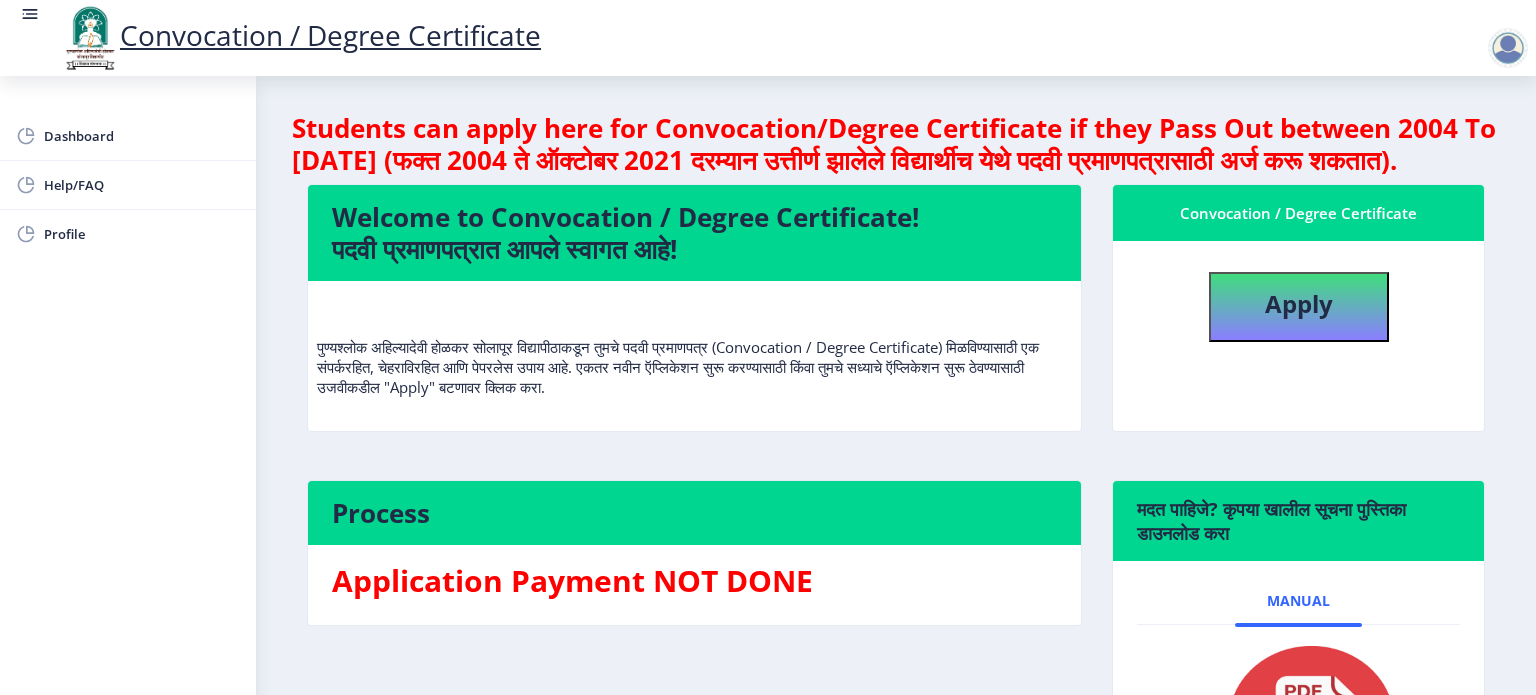 select 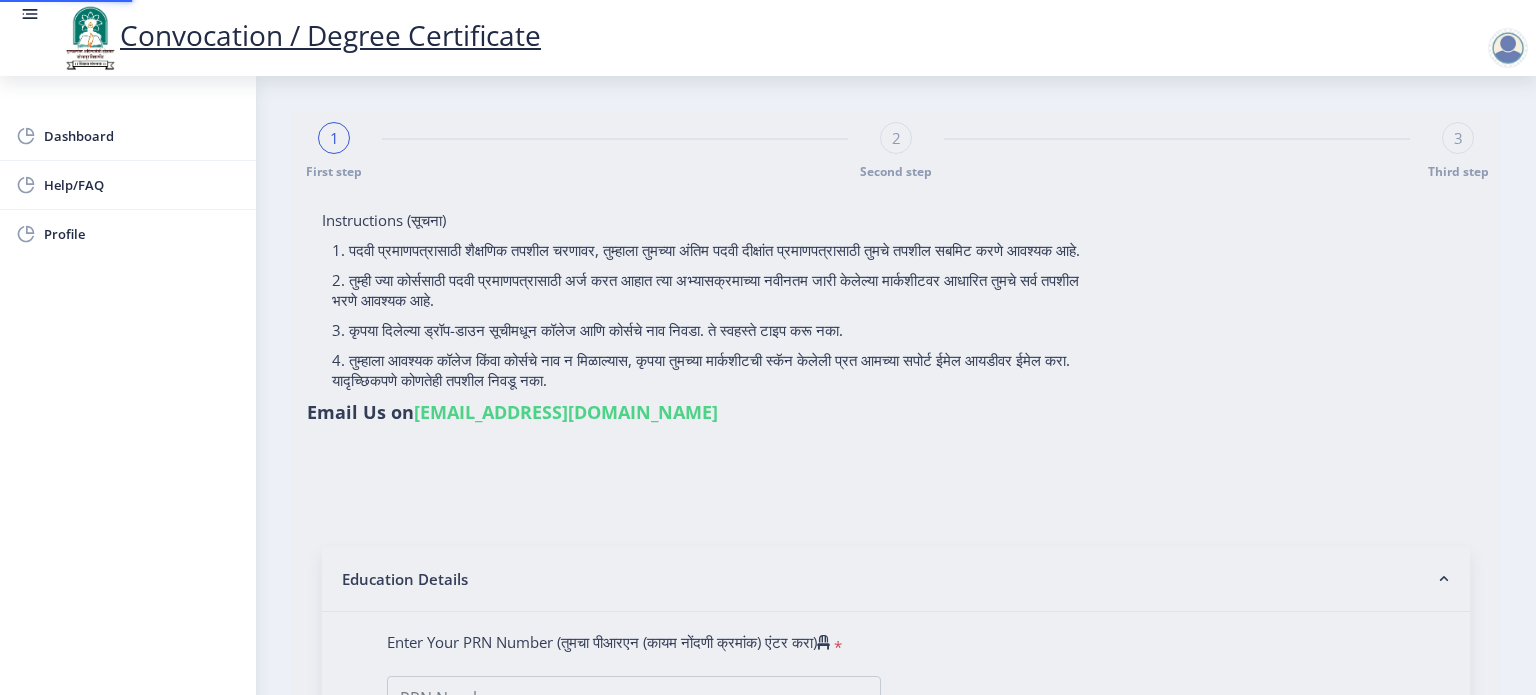 type on "202301091075842" 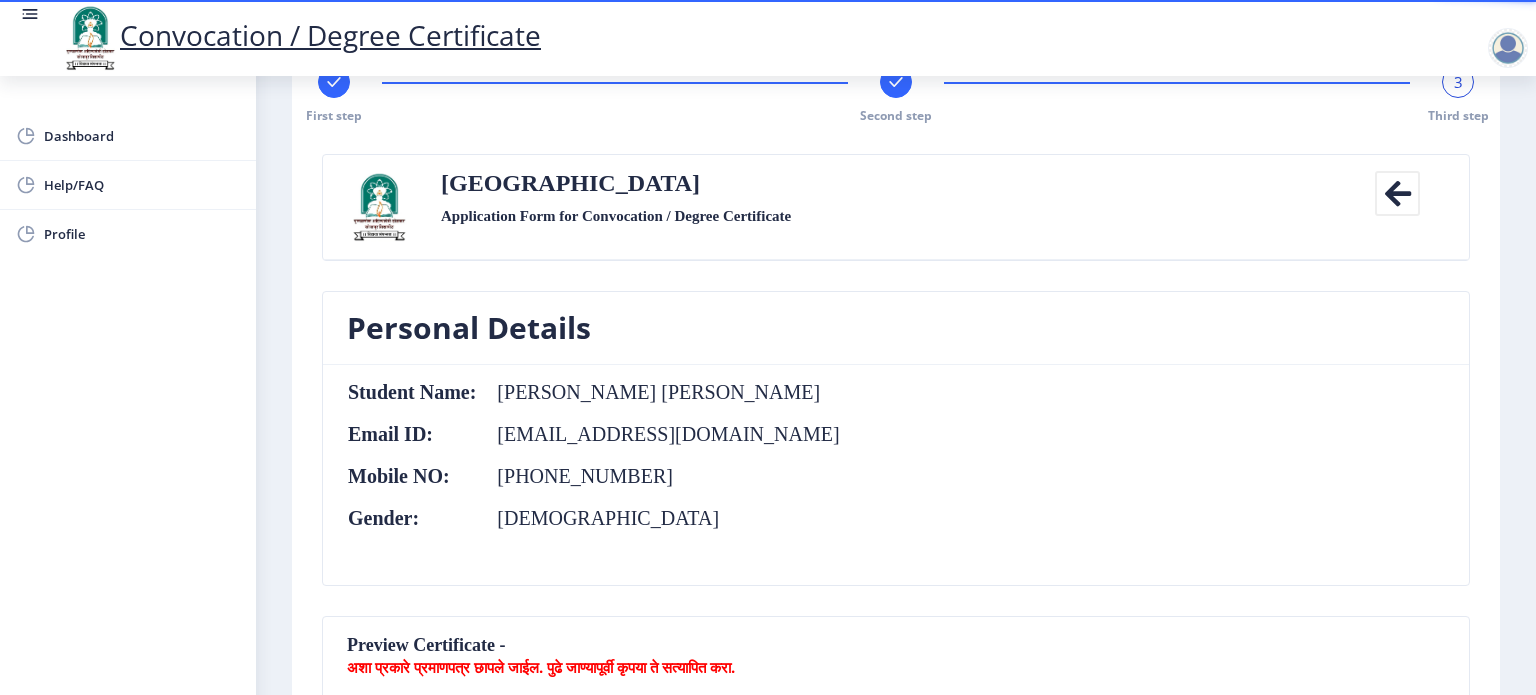 scroll, scrollTop: 0, scrollLeft: 0, axis: both 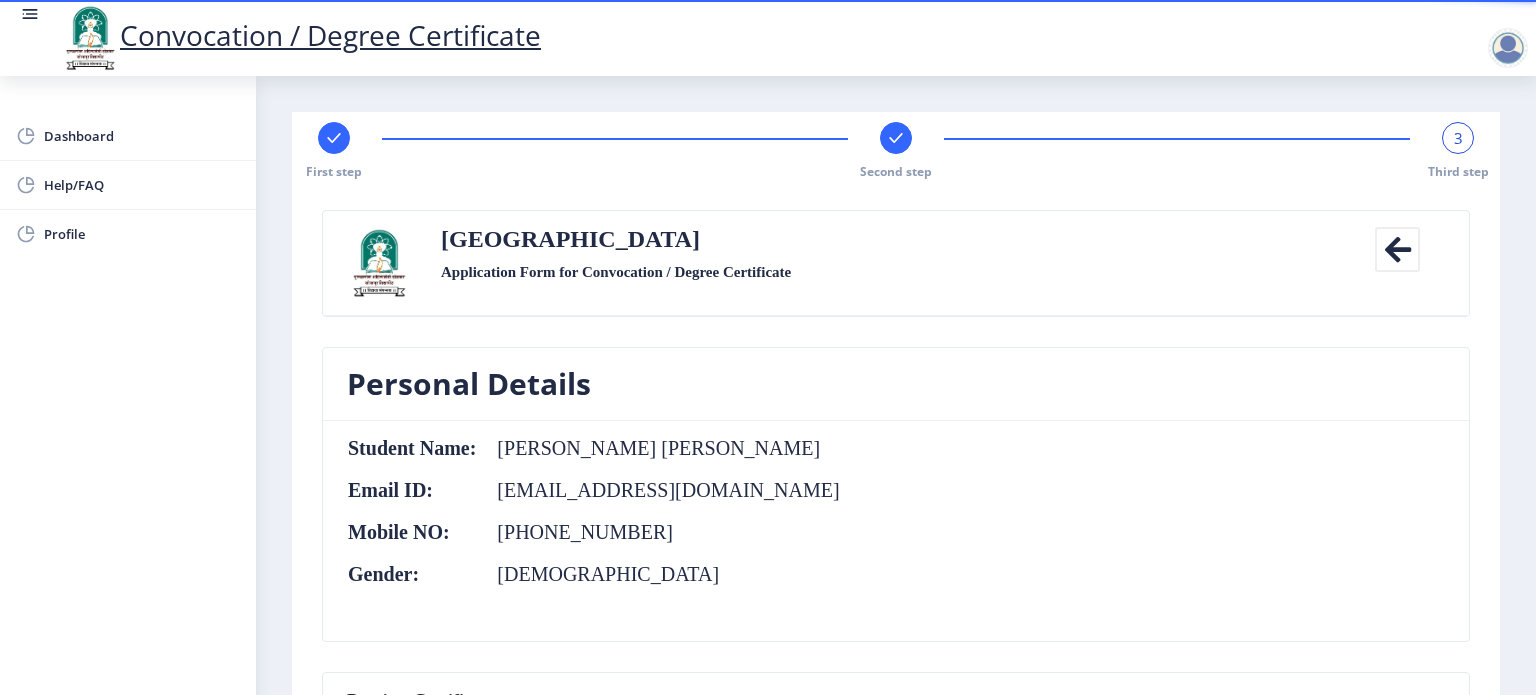click on "Student Name:  [PERSON_NAME] [PERSON_NAME]  Email ID:  [EMAIL_ADDRESS][DOMAIN_NAME] Mobile NO:  [PHONE_NUMBER] Gender:  [DEMOGRAPHIC_DATA]" 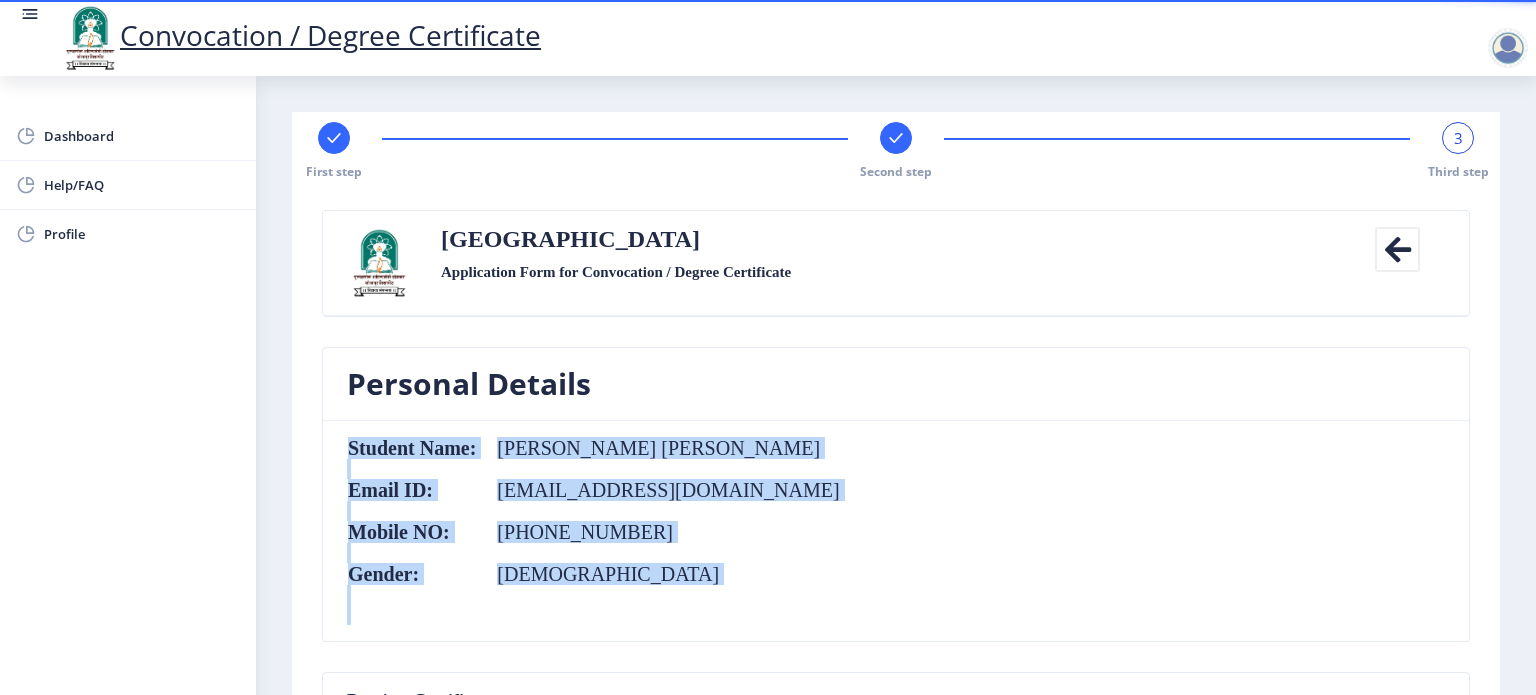 click on "Student Name:  [PERSON_NAME] [PERSON_NAME]  Email ID:  [EMAIL_ADDRESS][DOMAIN_NAME] Mobile NO:  [PHONE_NUMBER] Gender:  [DEMOGRAPHIC_DATA]" 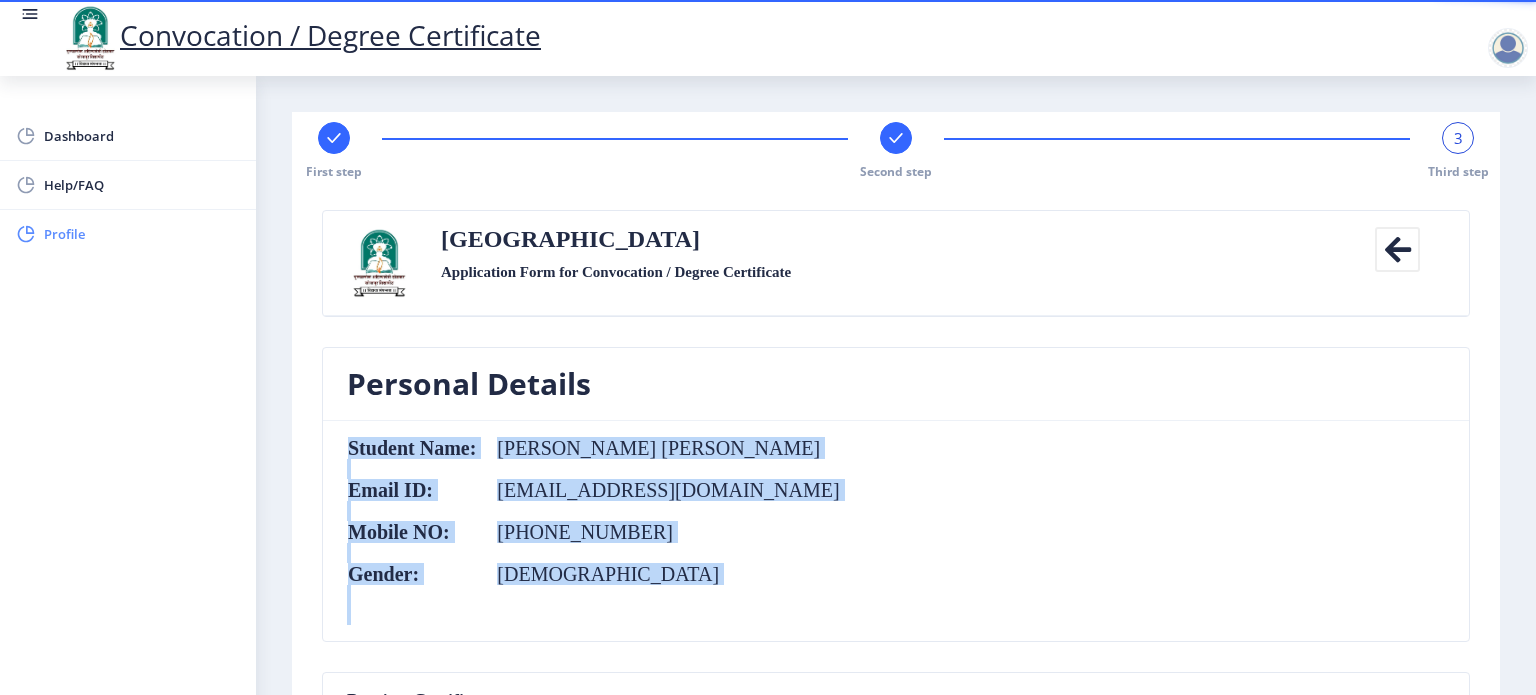 click on "Profile" 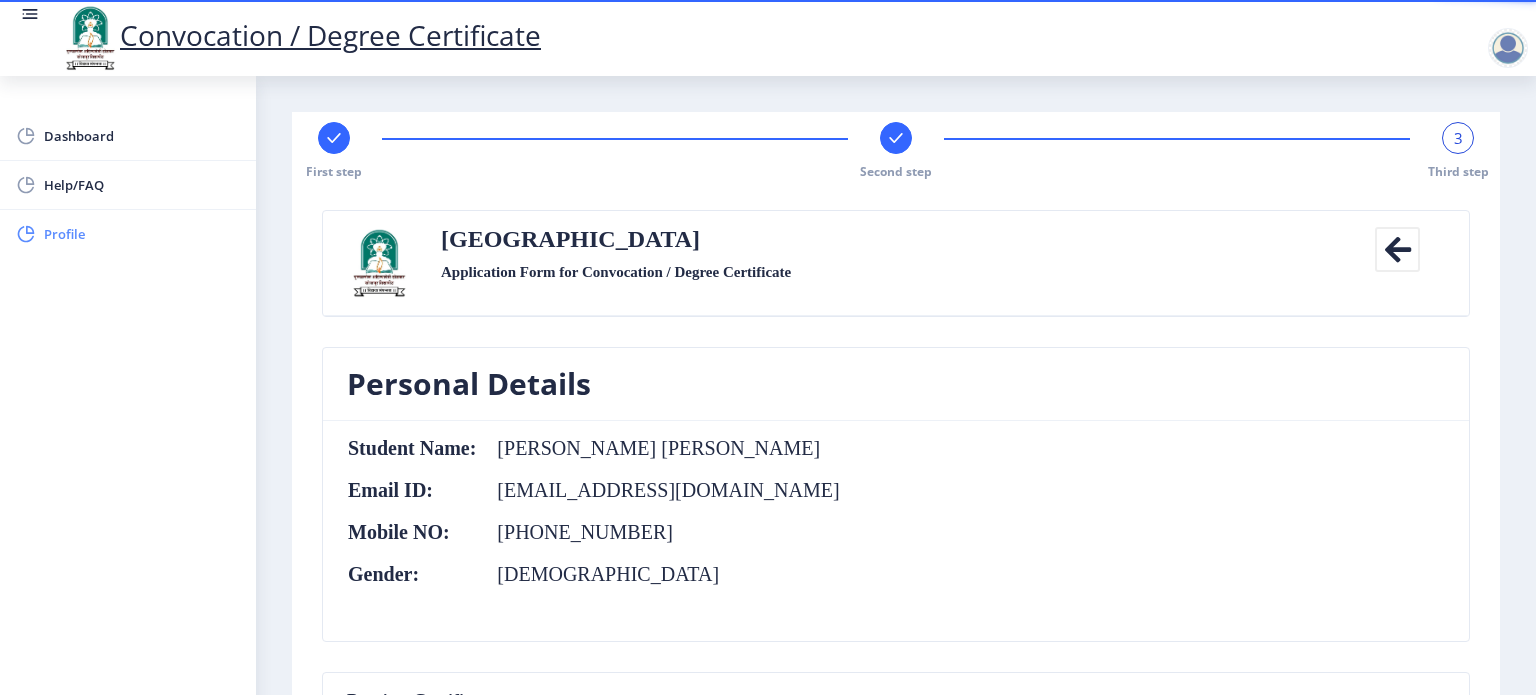 select on "[DEMOGRAPHIC_DATA]" 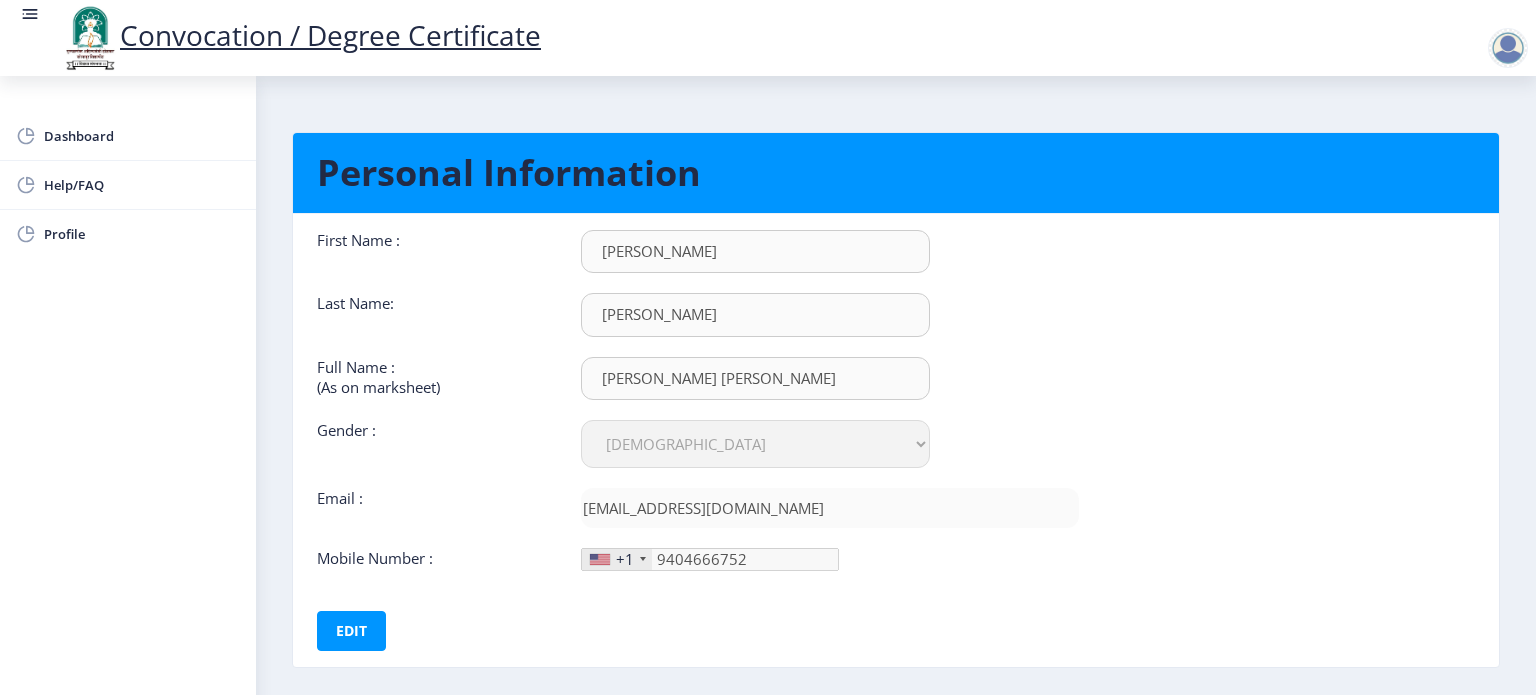 scroll, scrollTop: 0, scrollLeft: 0, axis: both 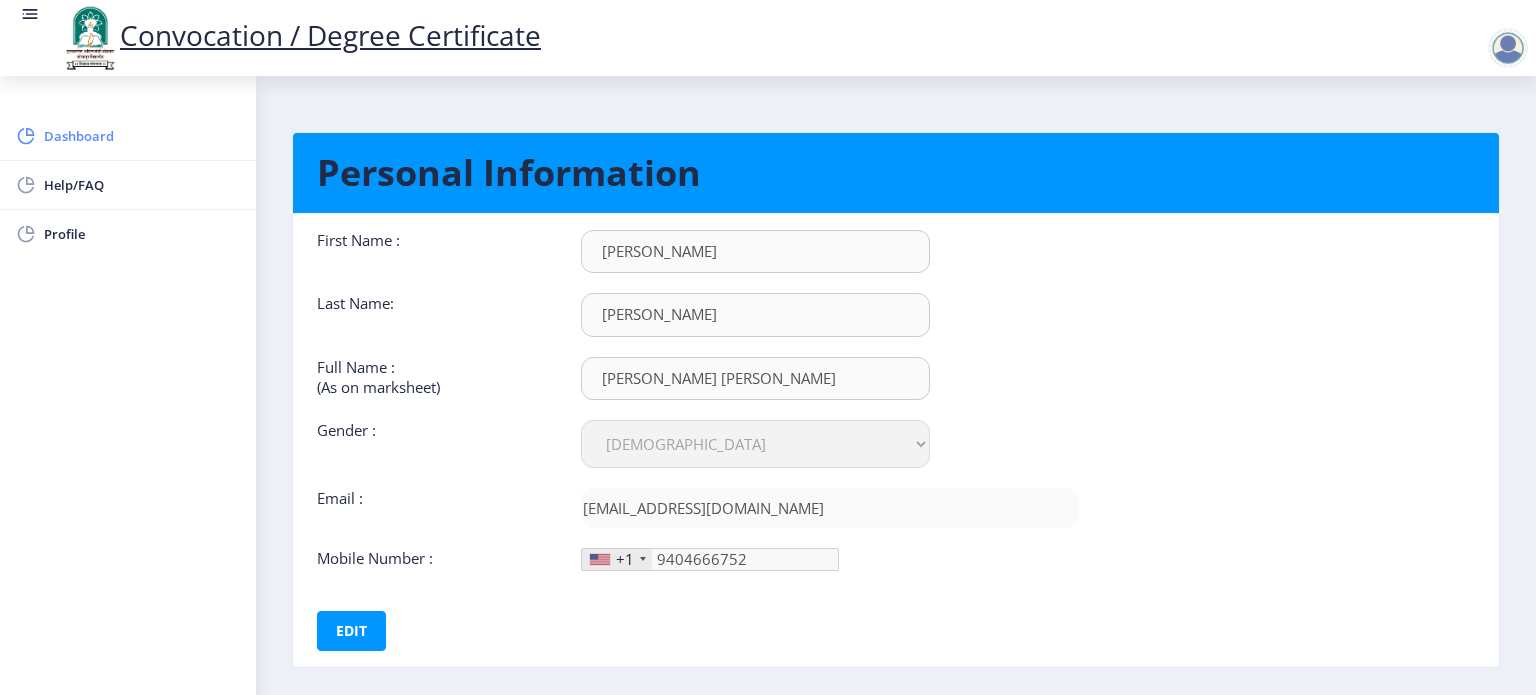 click on "Dashboard" 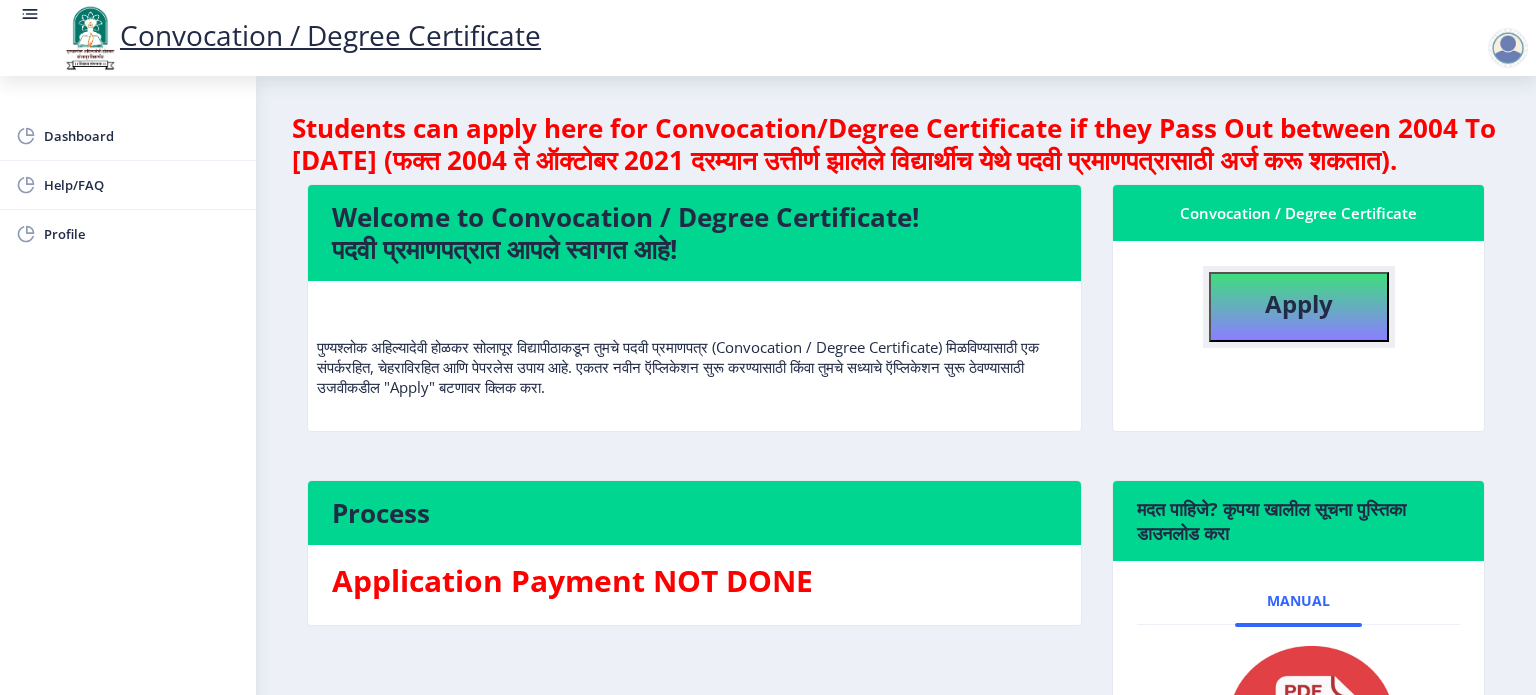 click on "Apply" 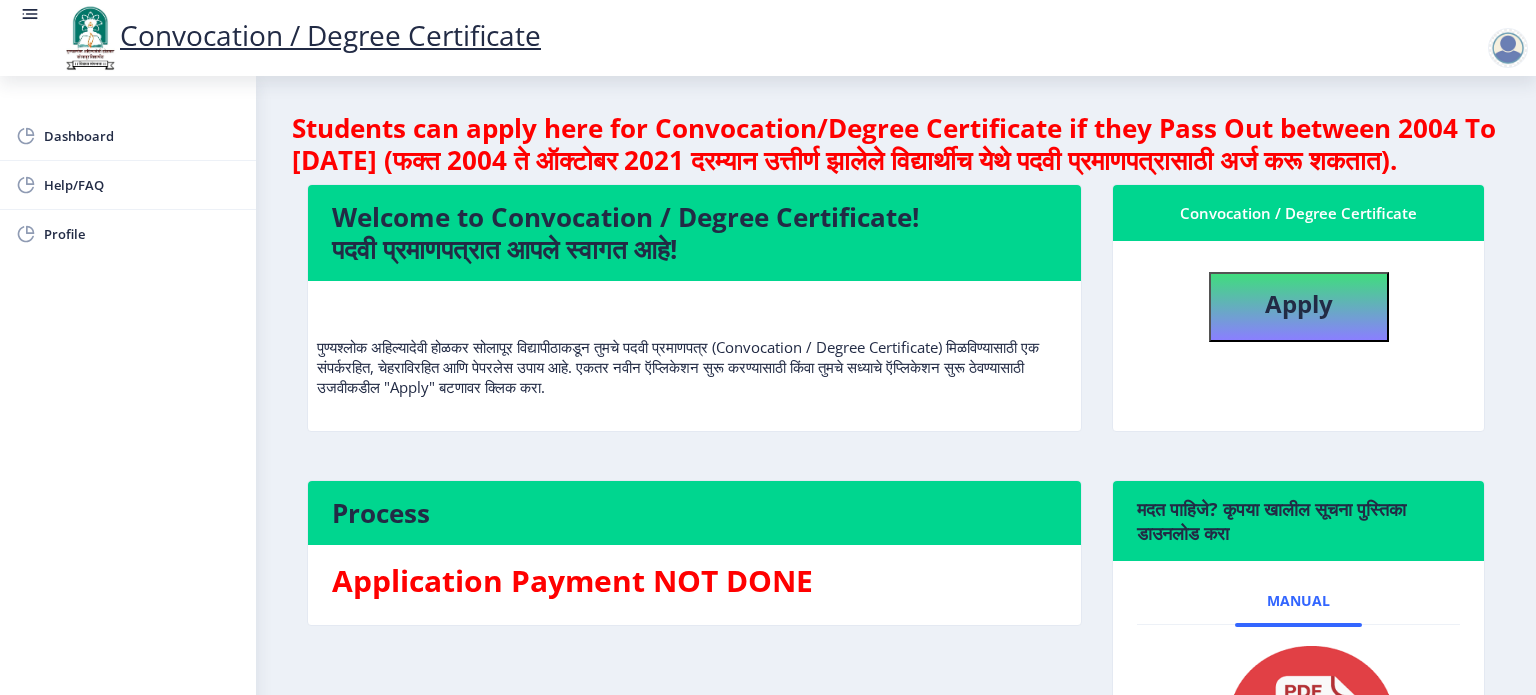 select 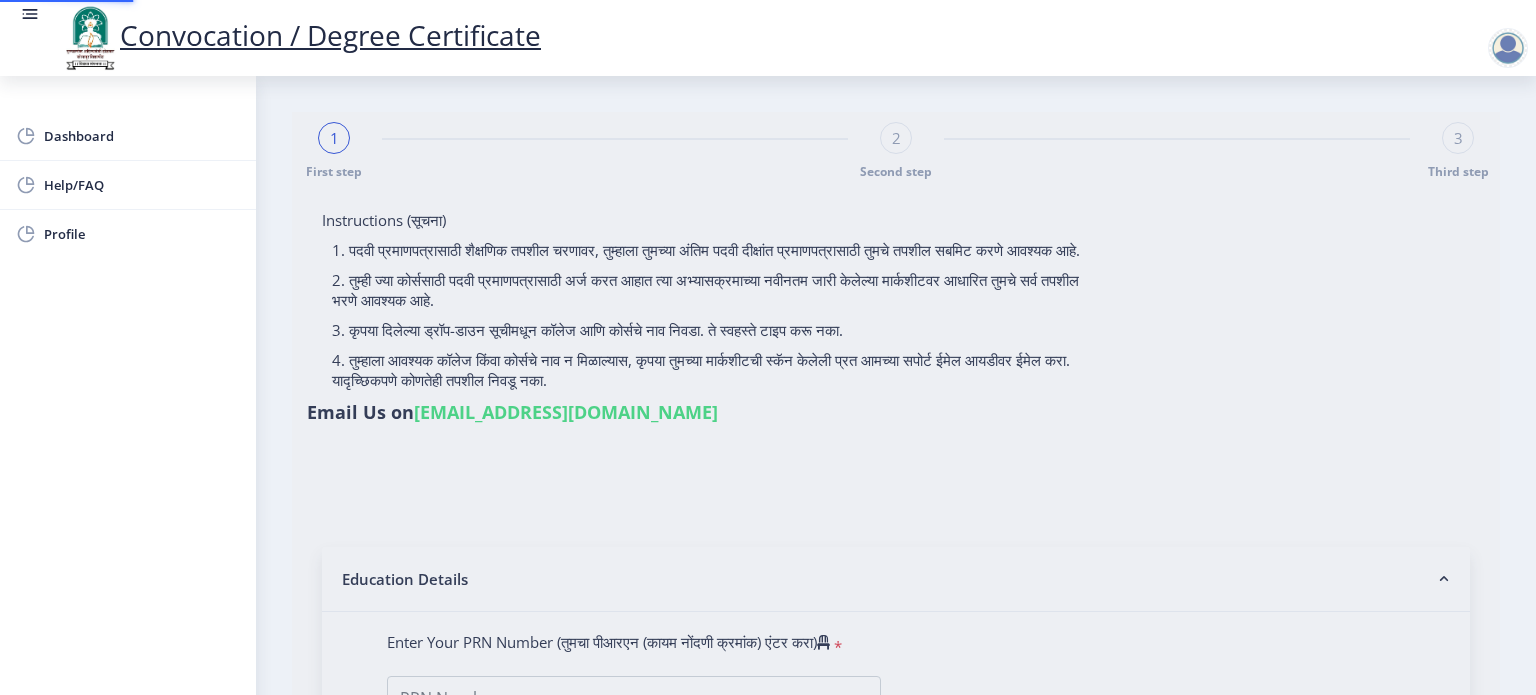 type on "202301091075842" 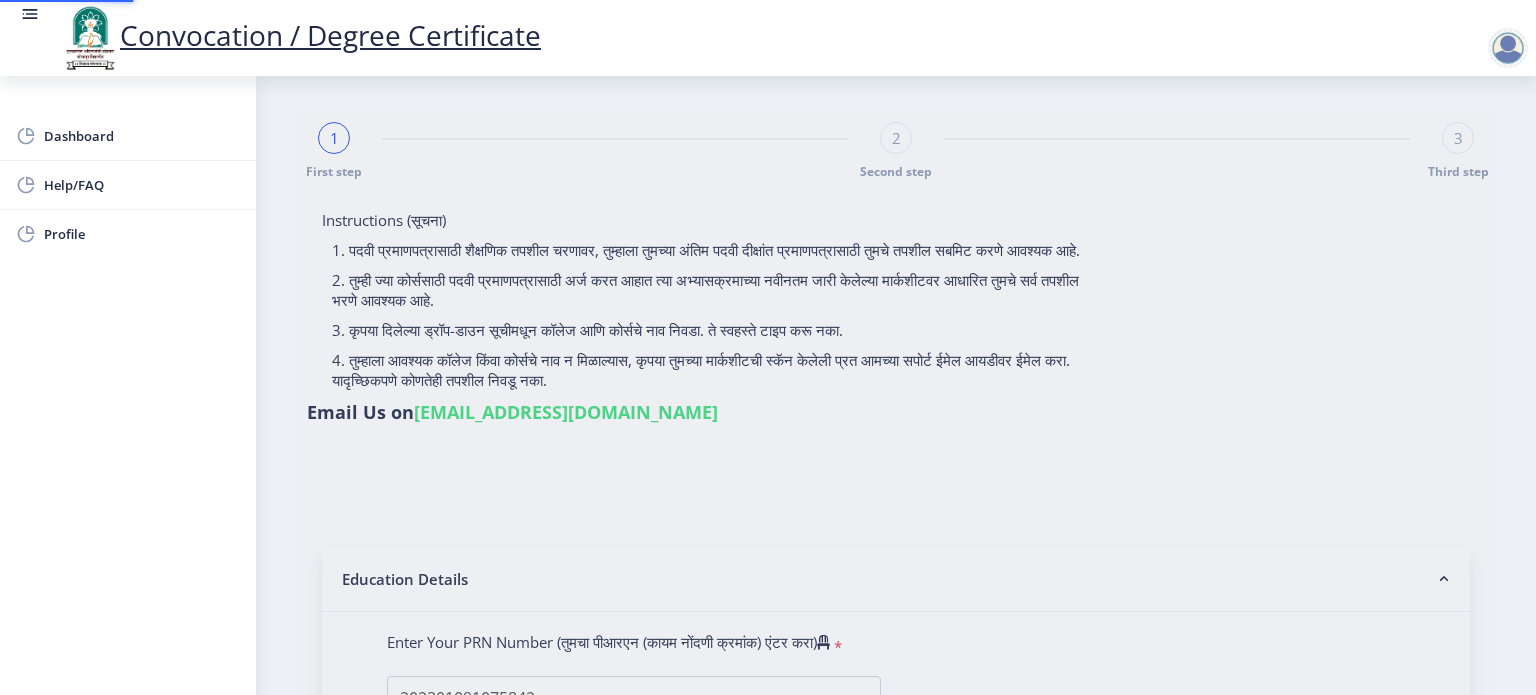 select on "Chemistry" 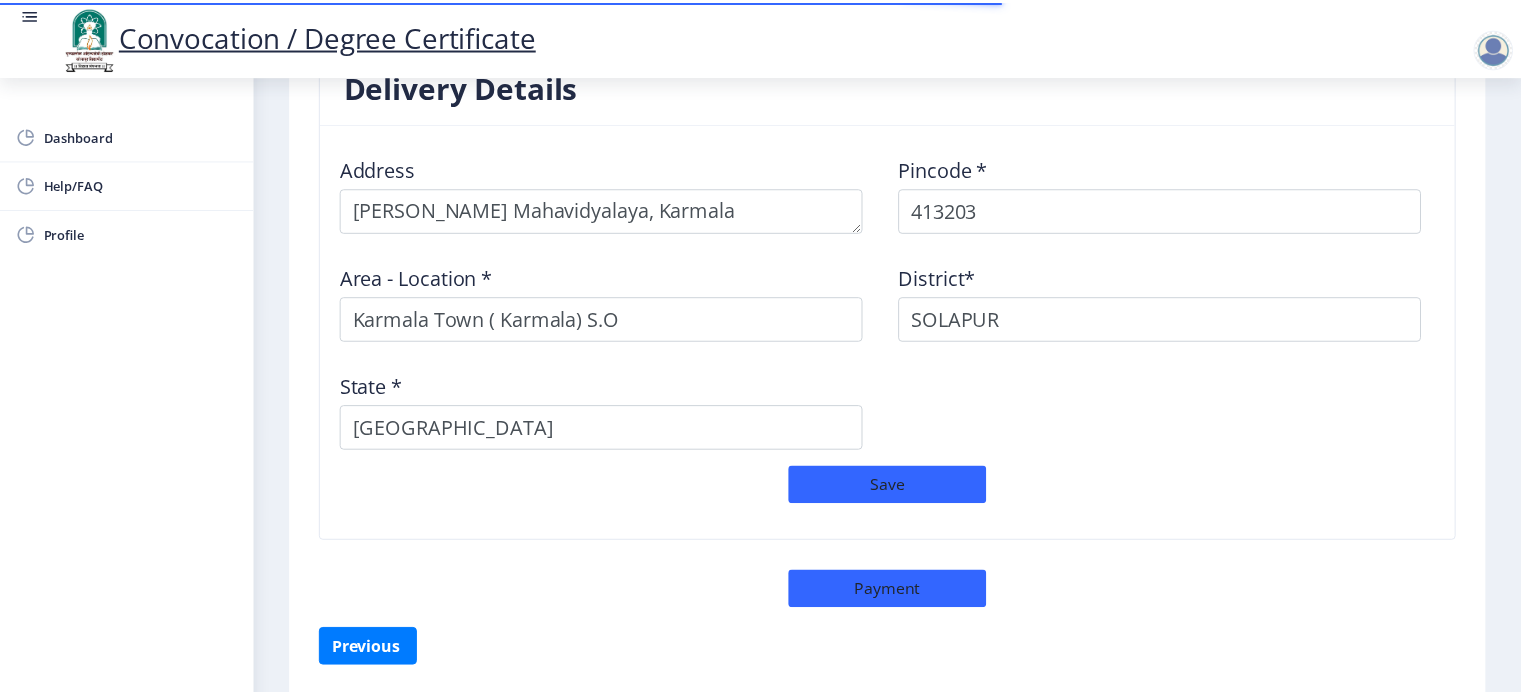 scroll, scrollTop: 1699, scrollLeft: 0, axis: vertical 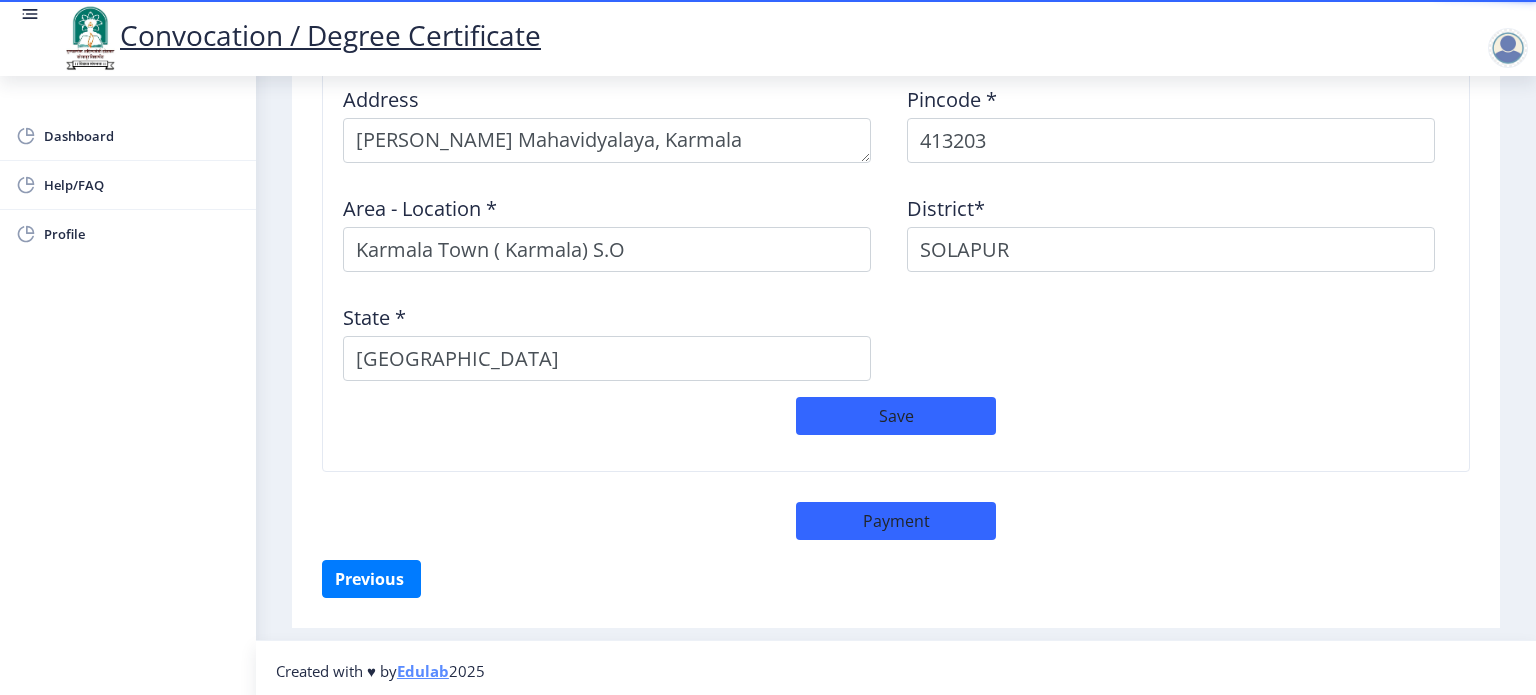 click on "Delivery Details Address    Pincode *  413203 Area - Location * [GEOGRAPHIC_DATA] ( [GEOGRAPHIC_DATA]) [GEOGRAPHIC_DATA]*  [GEOGRAPHIC_DATA] *  [GEOGRAPHIC_DATA]  Save" 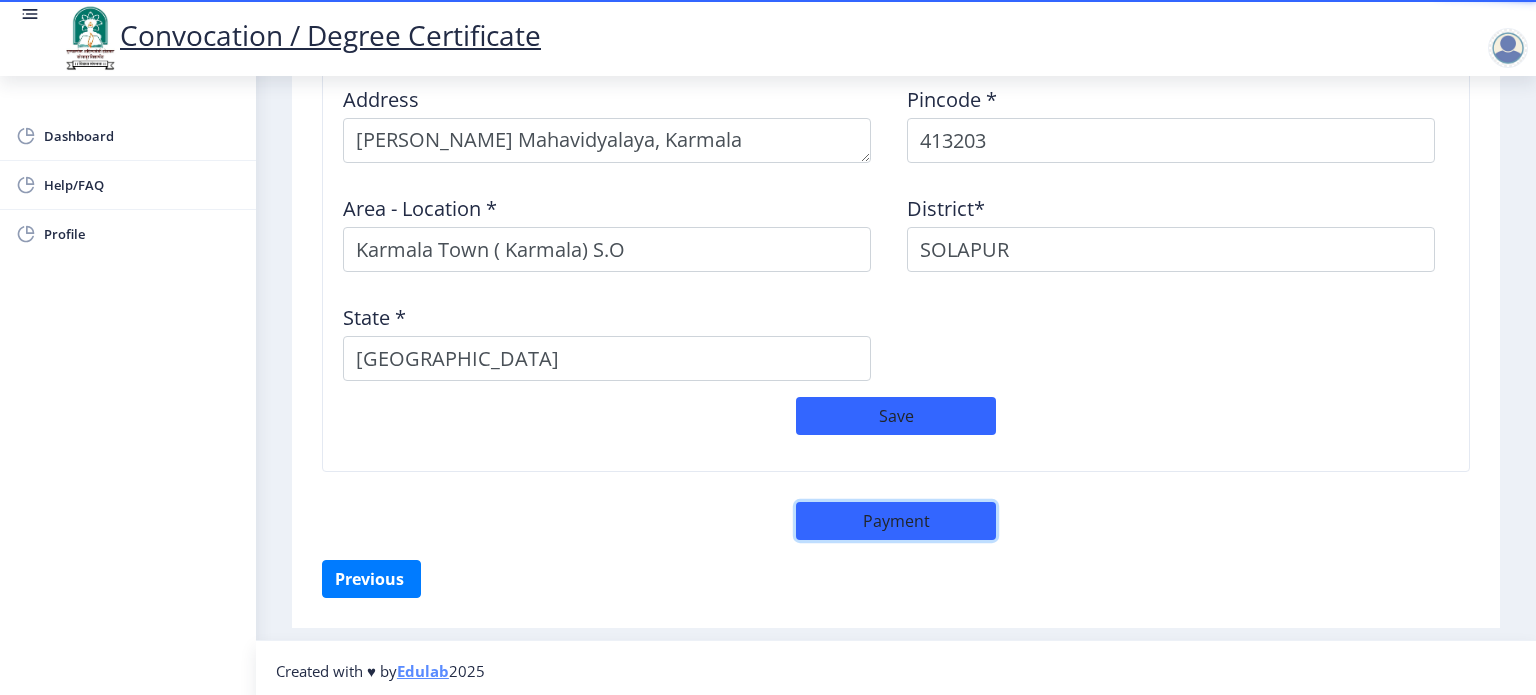click on "Payment" 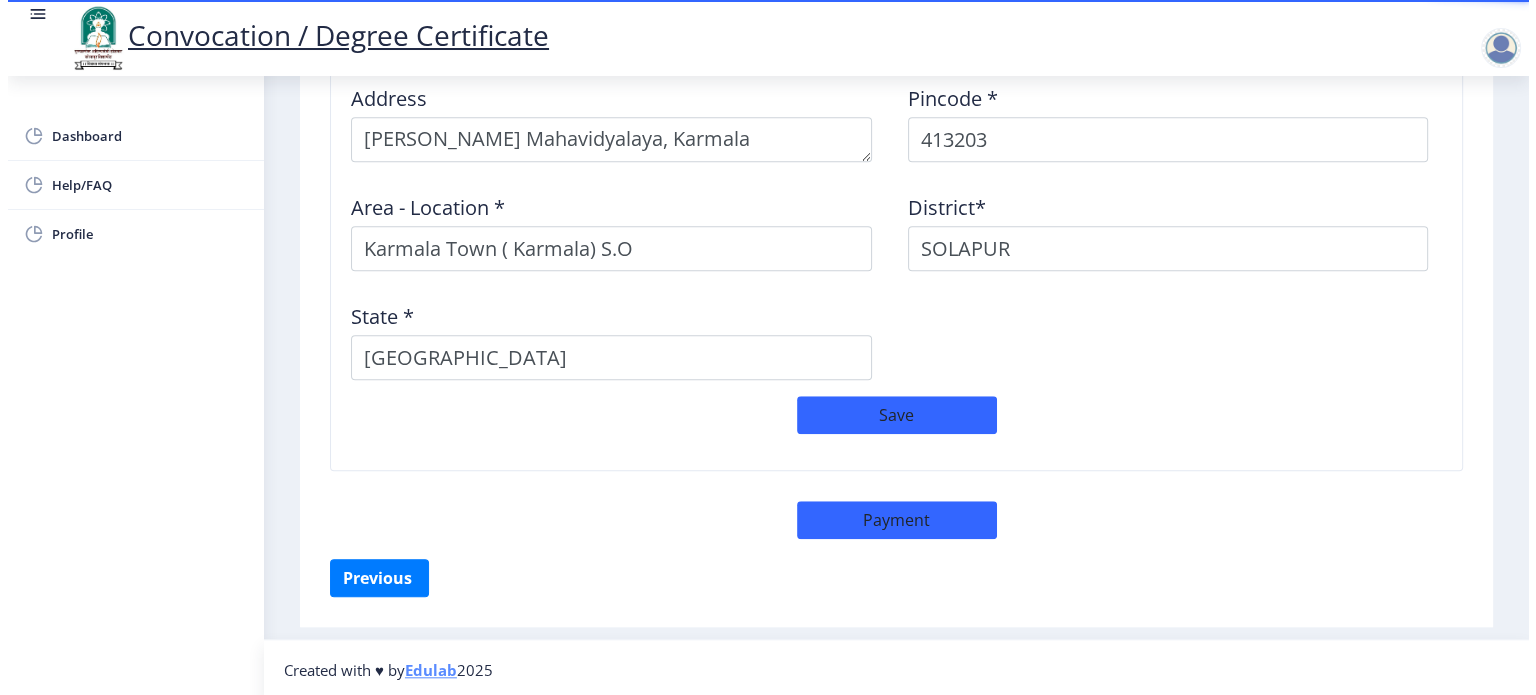 scroll, scrollTop: 1698, scrollLeft: 0, axis: vertical 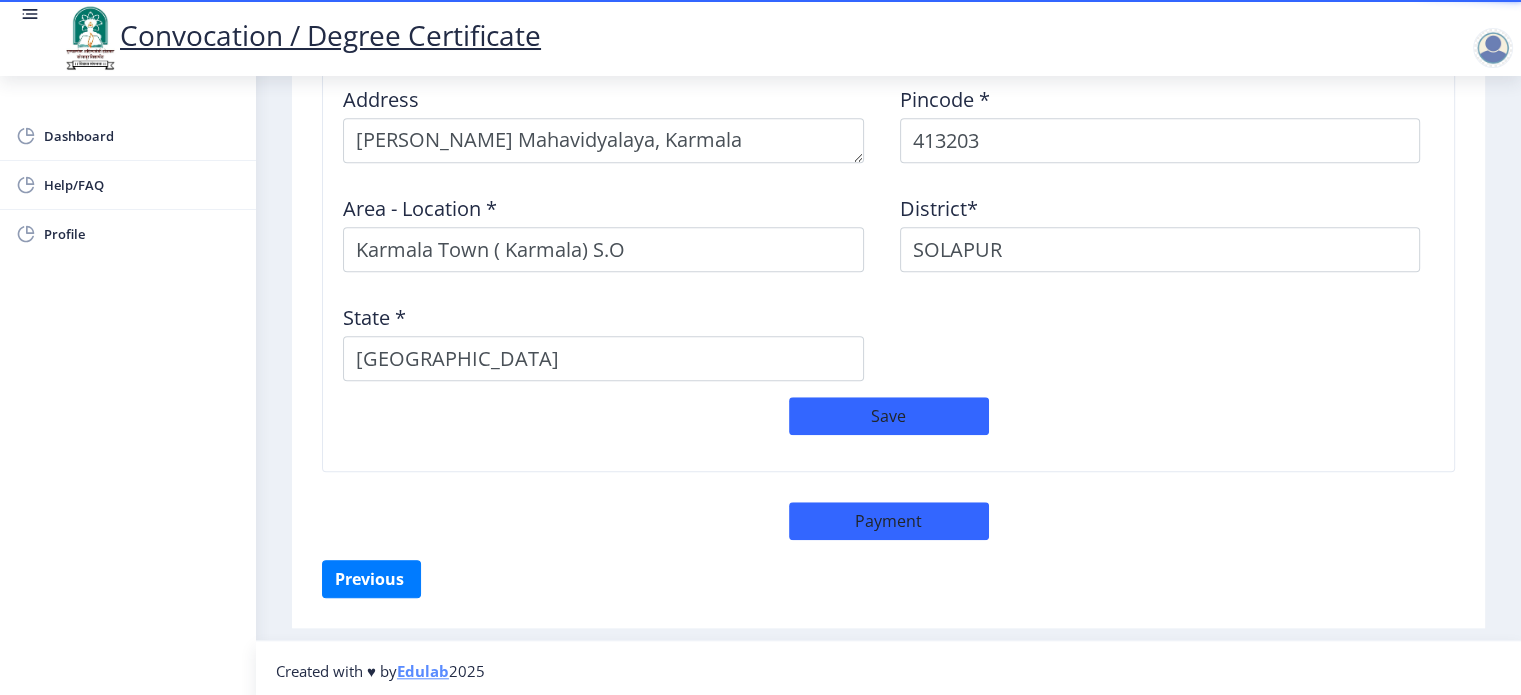 select on "sealed" 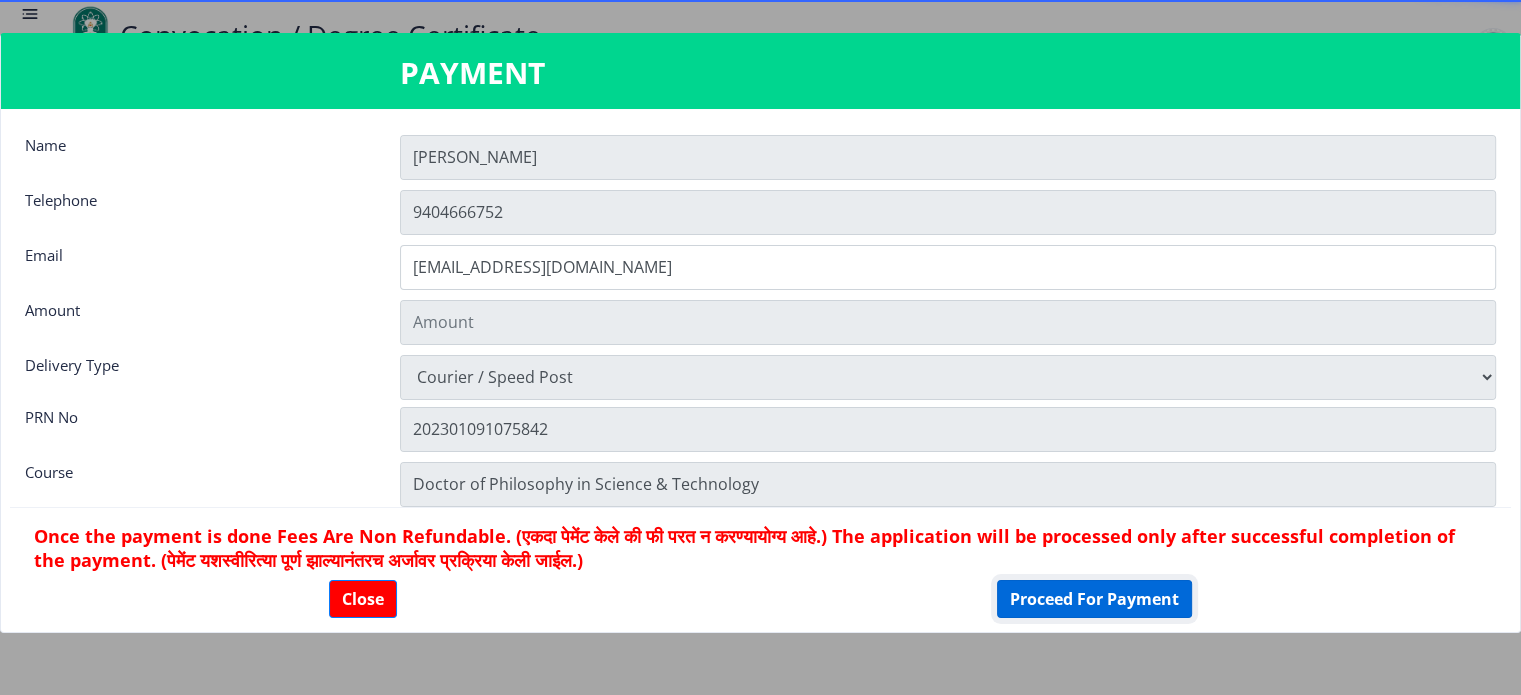 click on "Proceed For Payment" 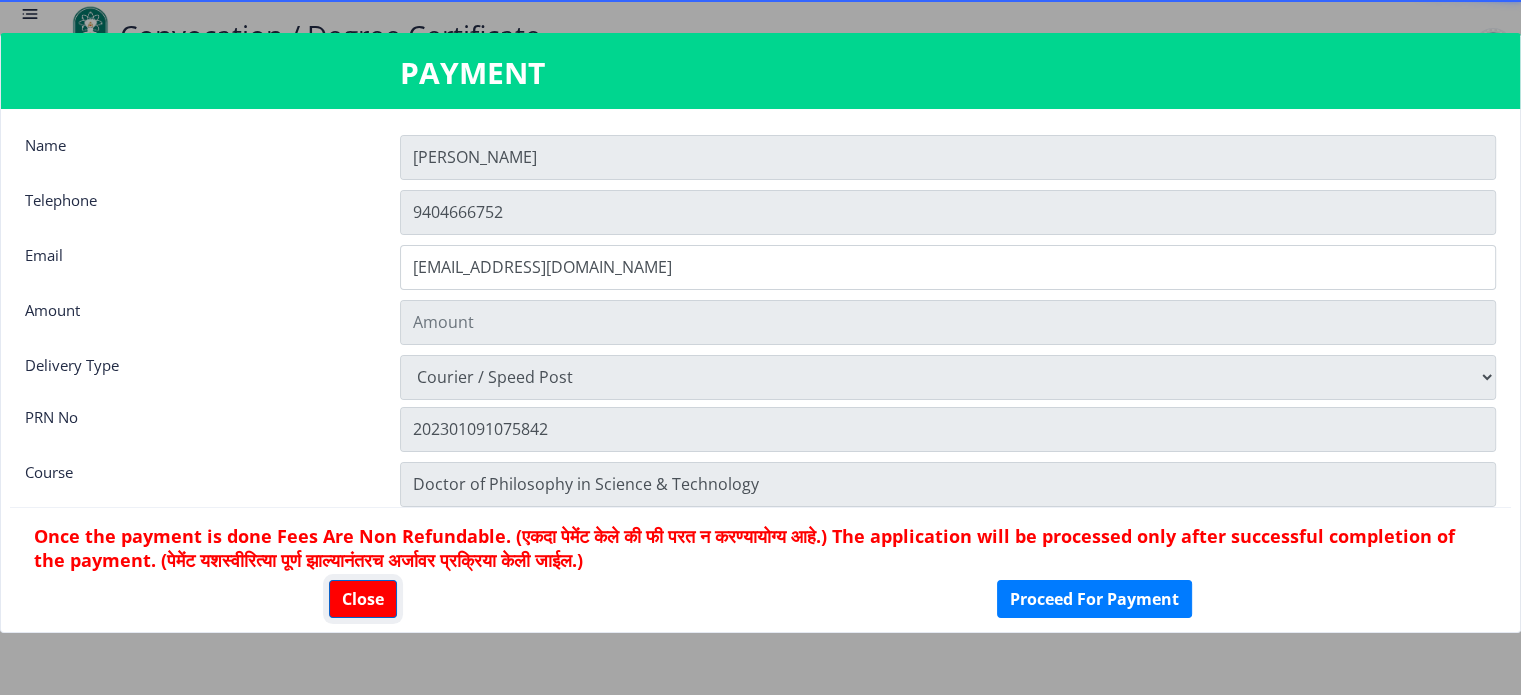 click on "Close" 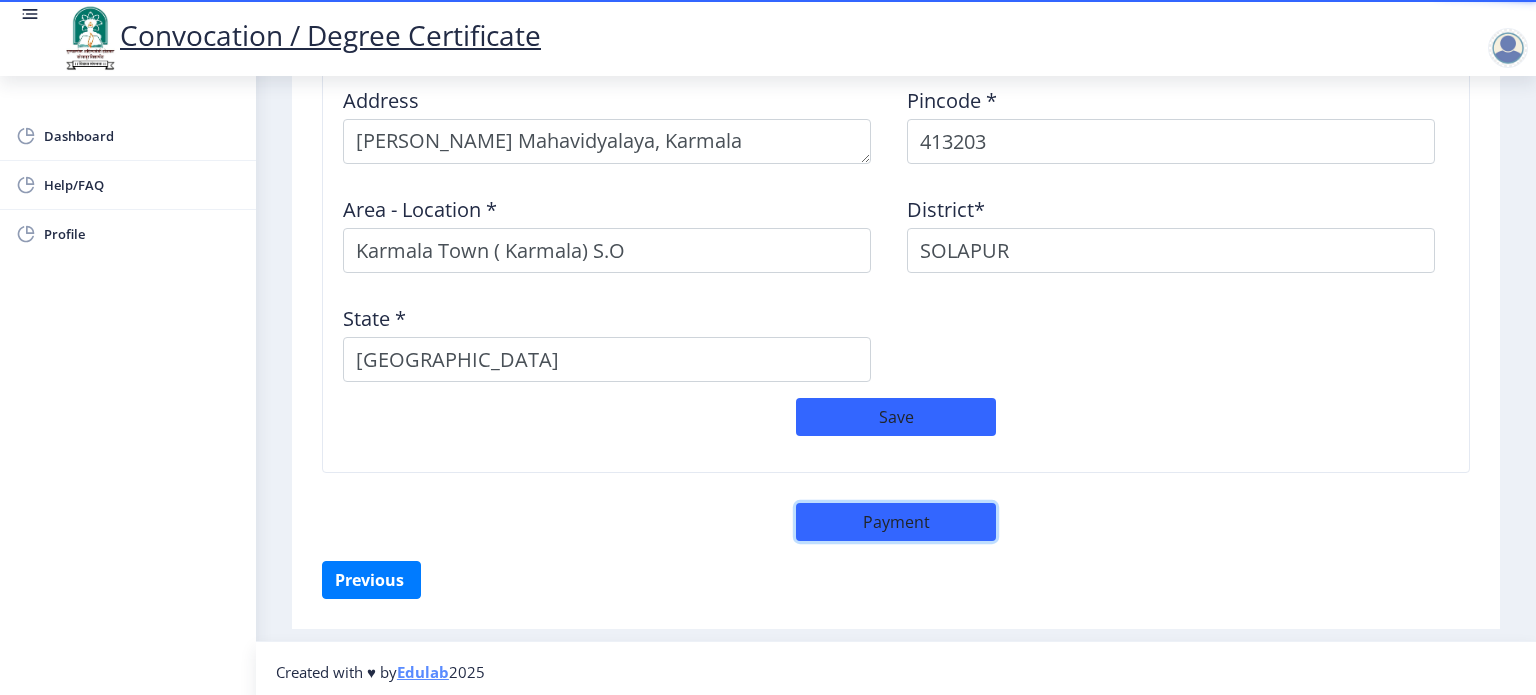 click on "Payment" 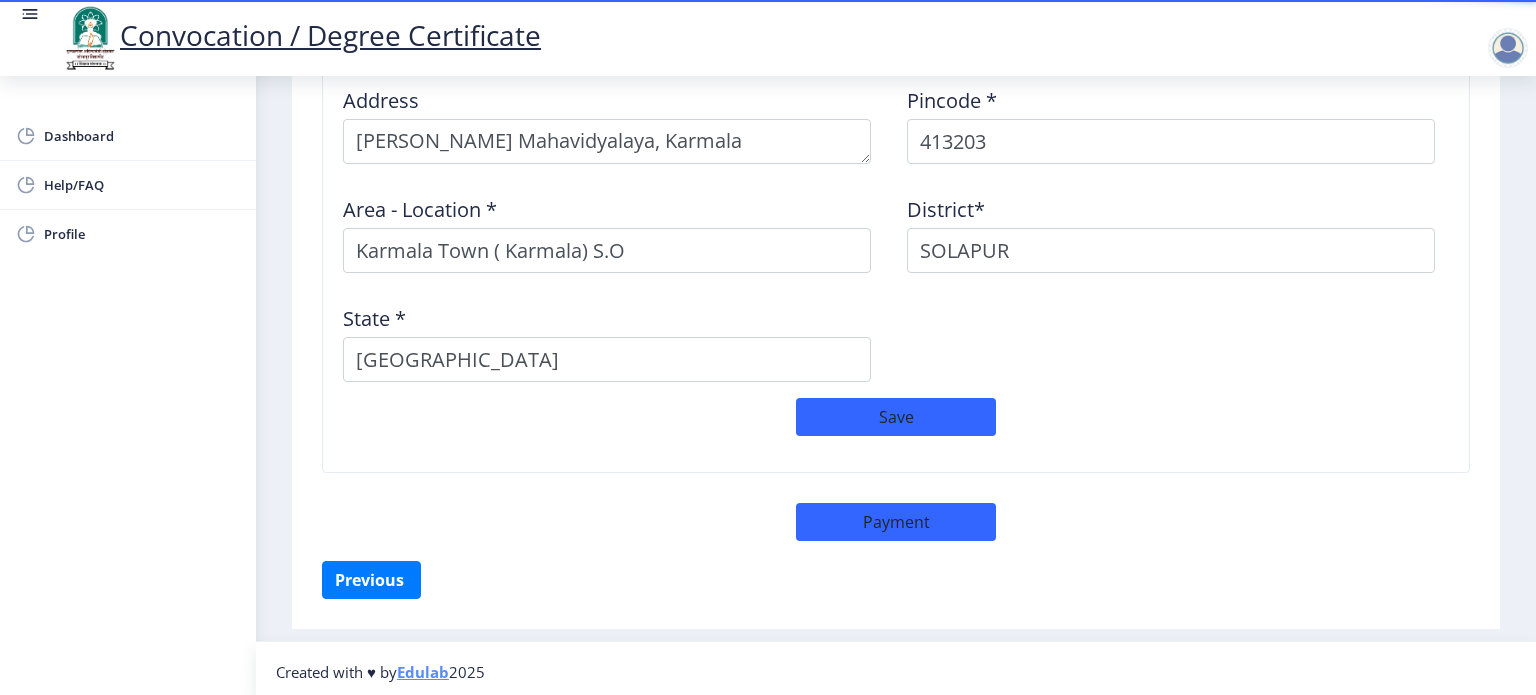 select on "sealed" 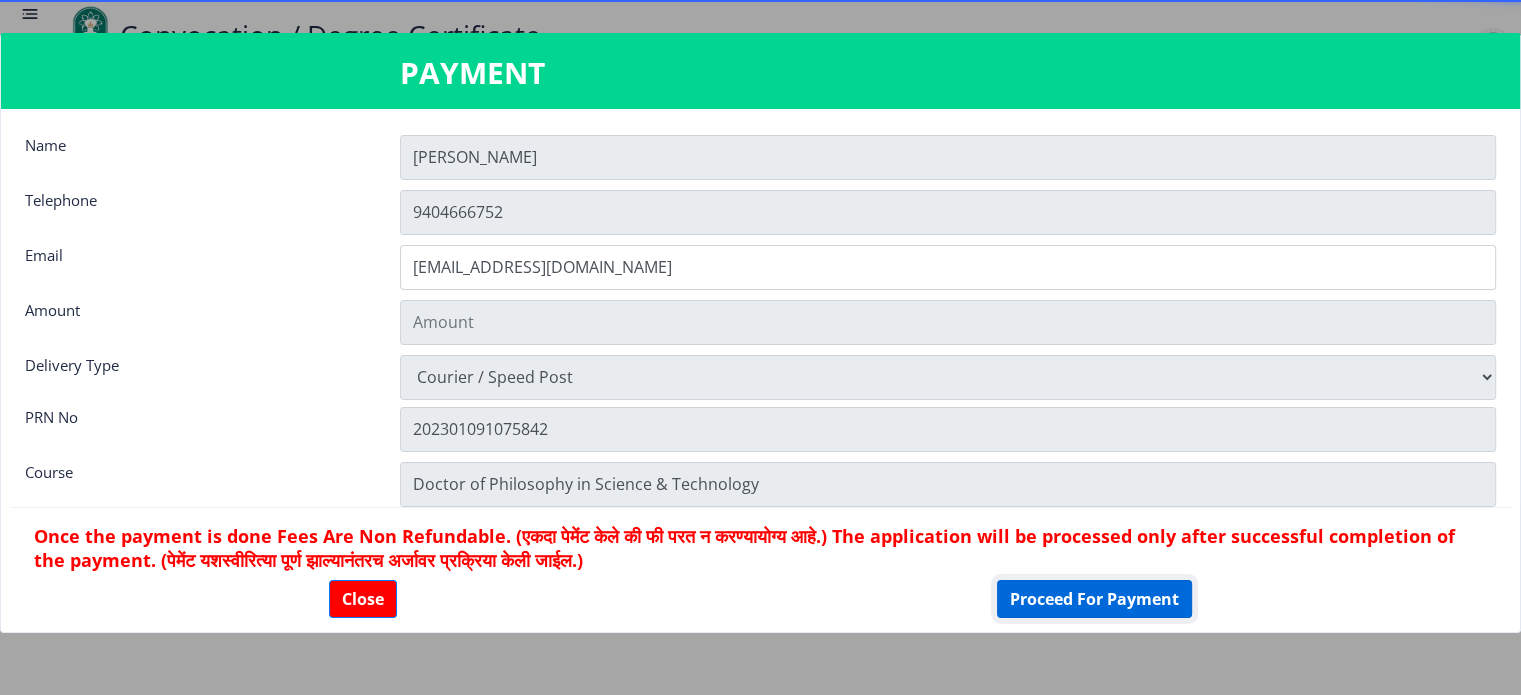 click on "Proceed For Payment" 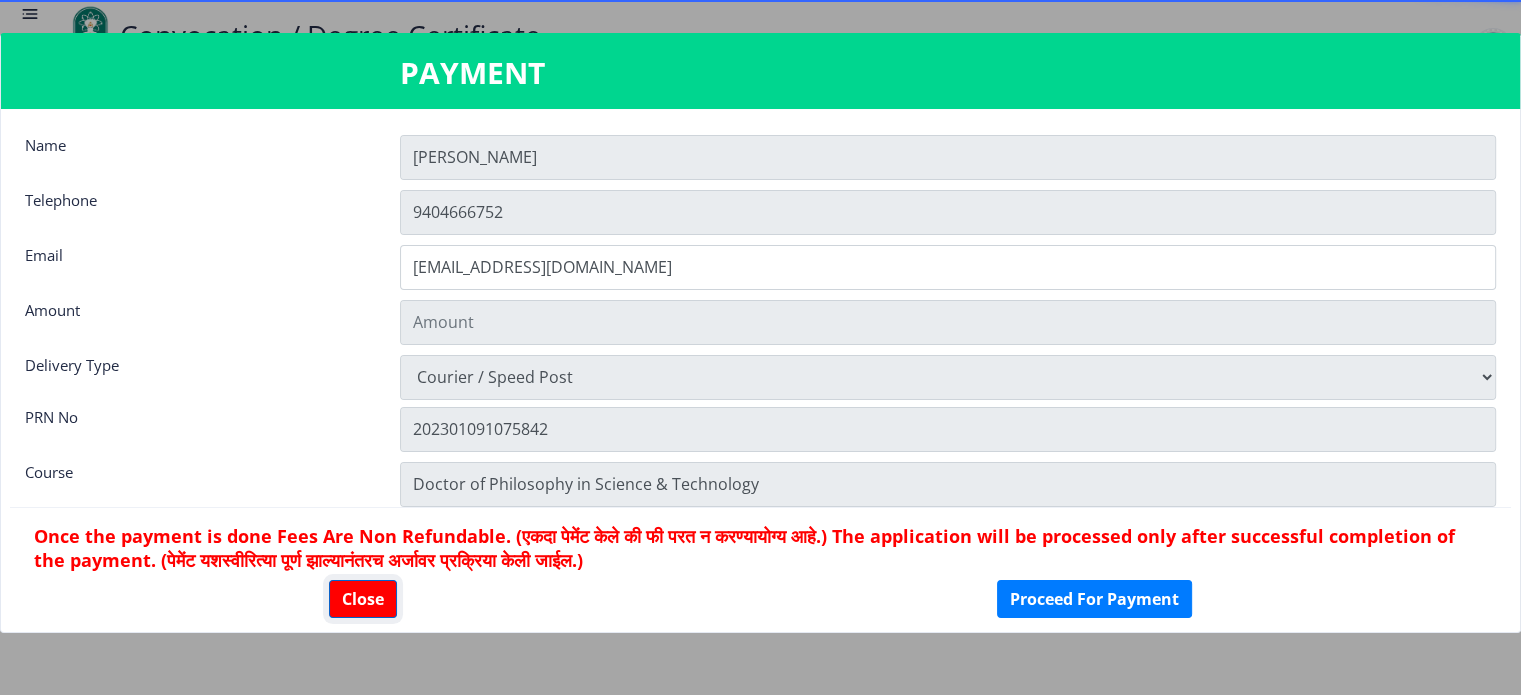 click on "Close" 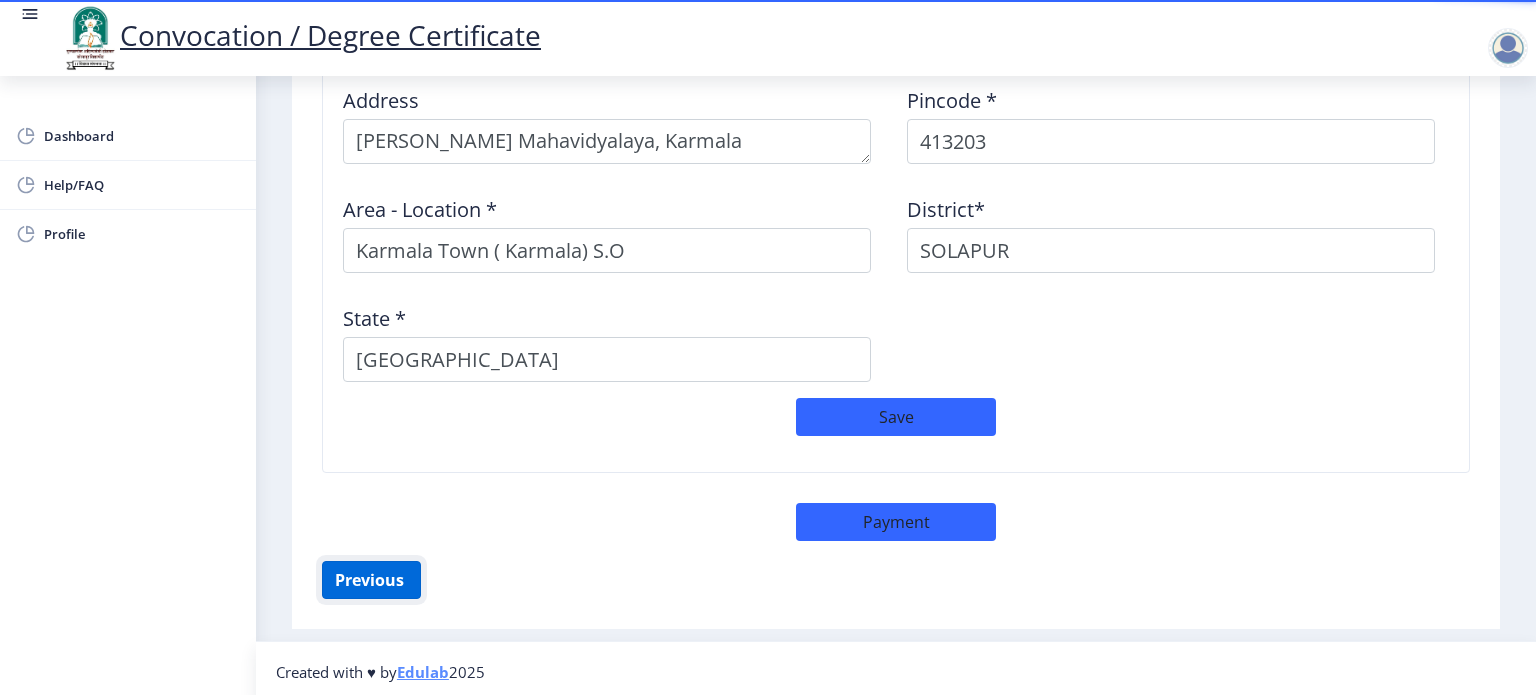 click on "Previous ‍" 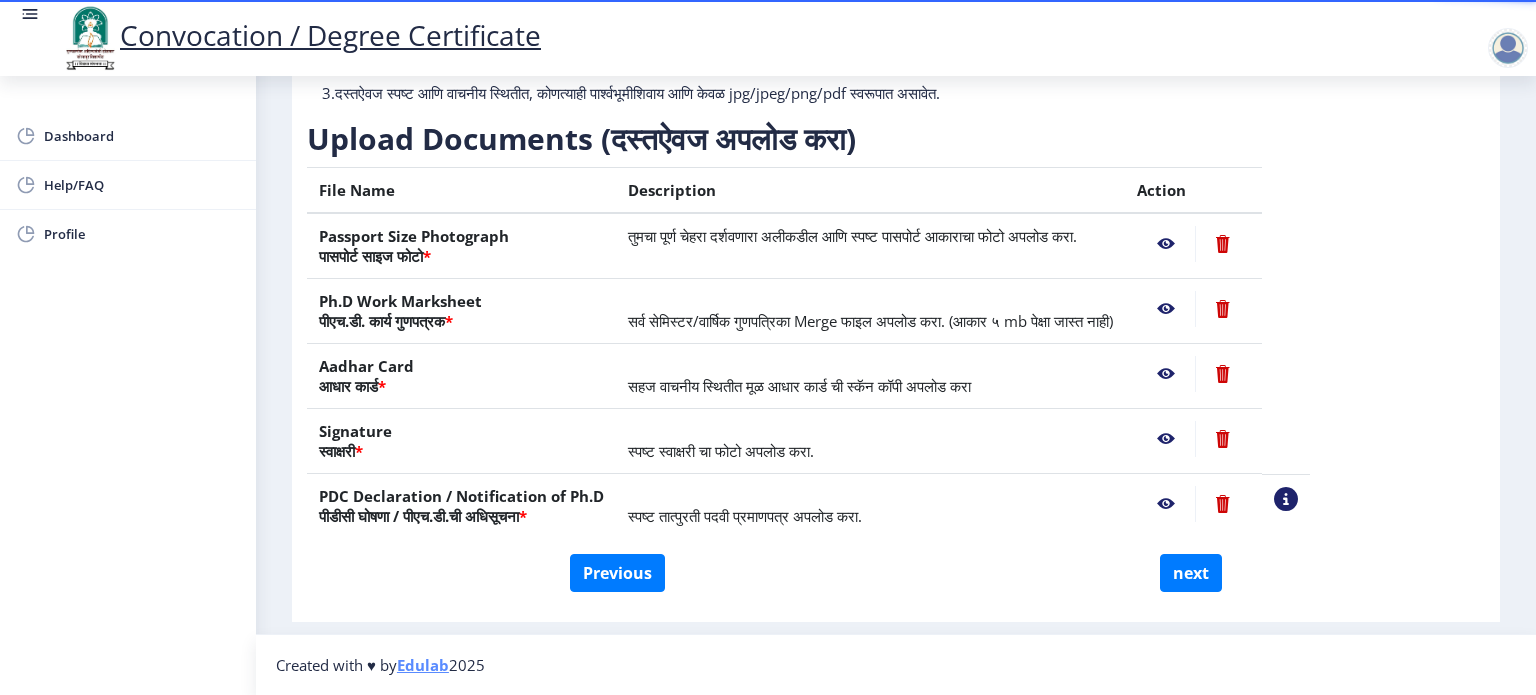 scroll, scrollTop: 252, scrollLeft: 0, axis: vertical 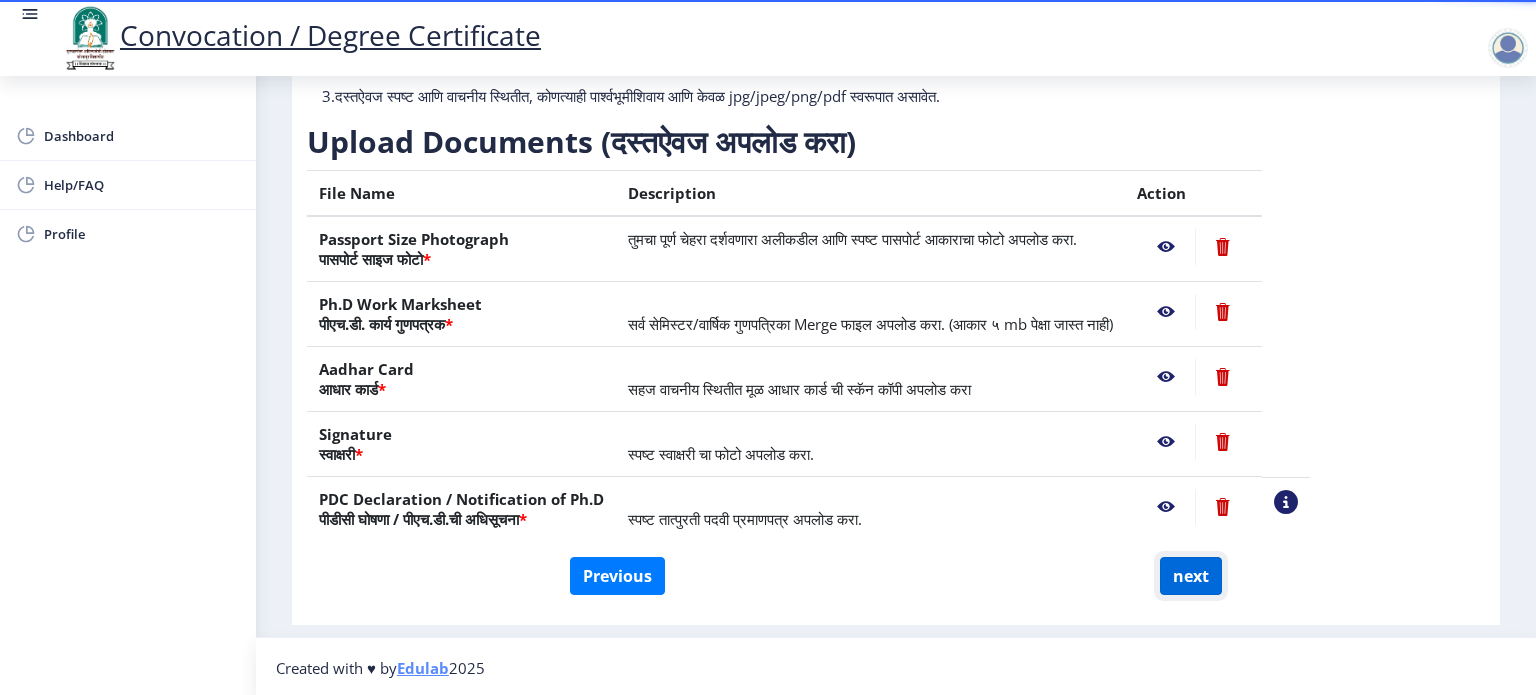 click on "next" 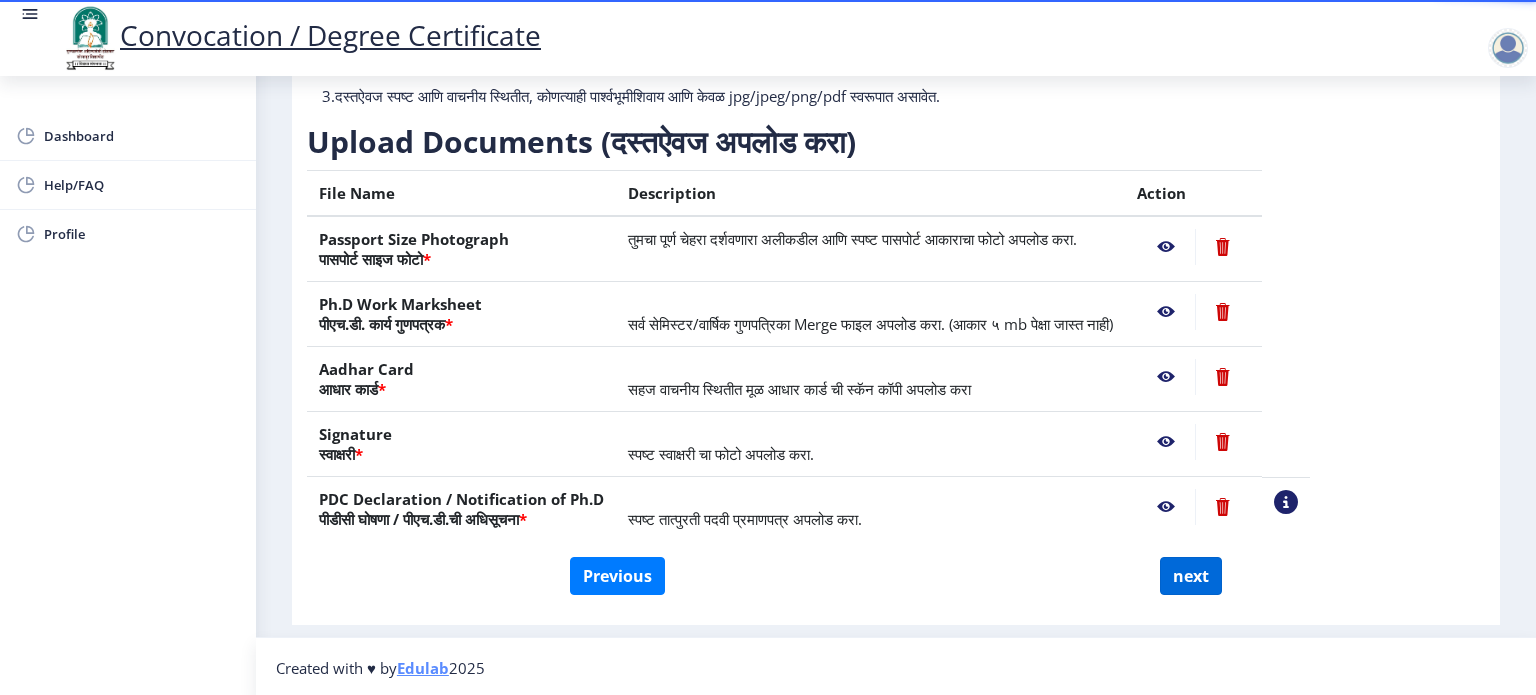 select 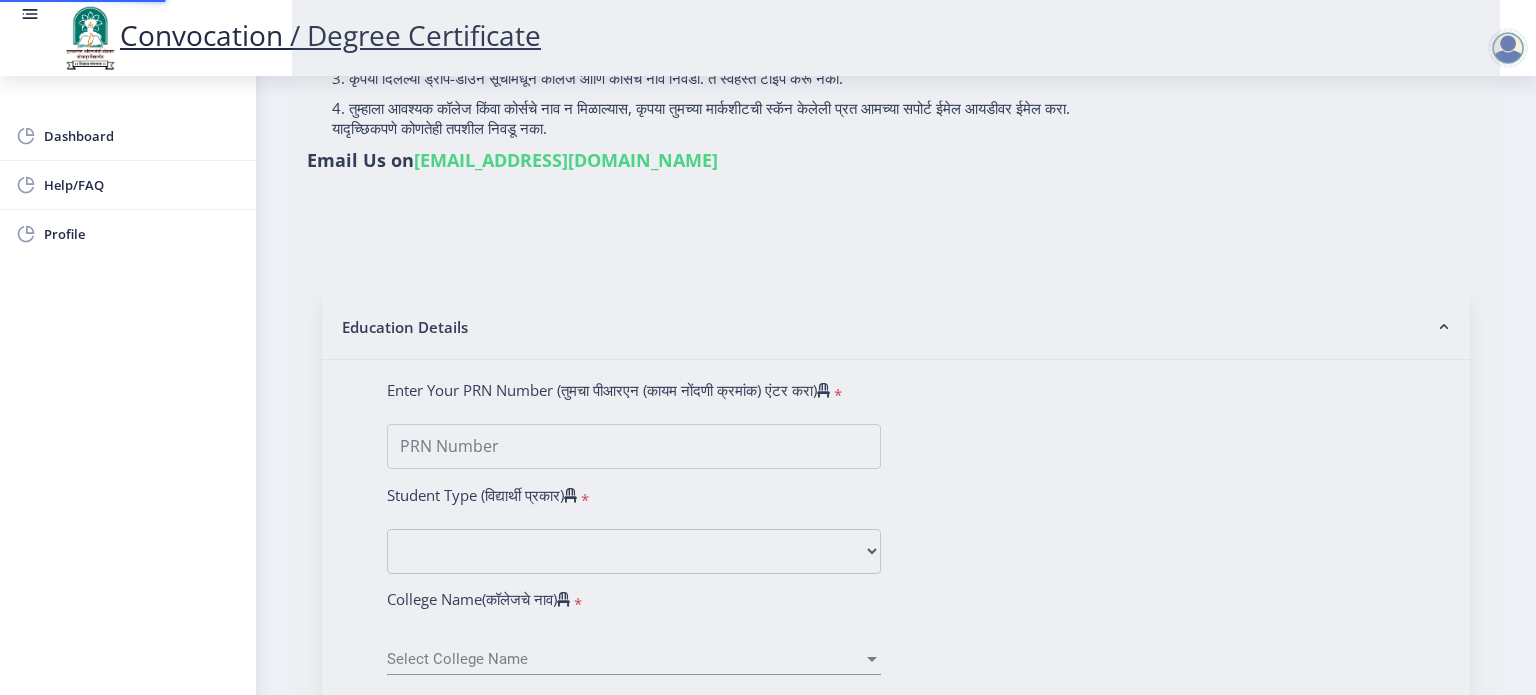 scroll, scrollTop: 0, scrollLeft: 0, axis: both 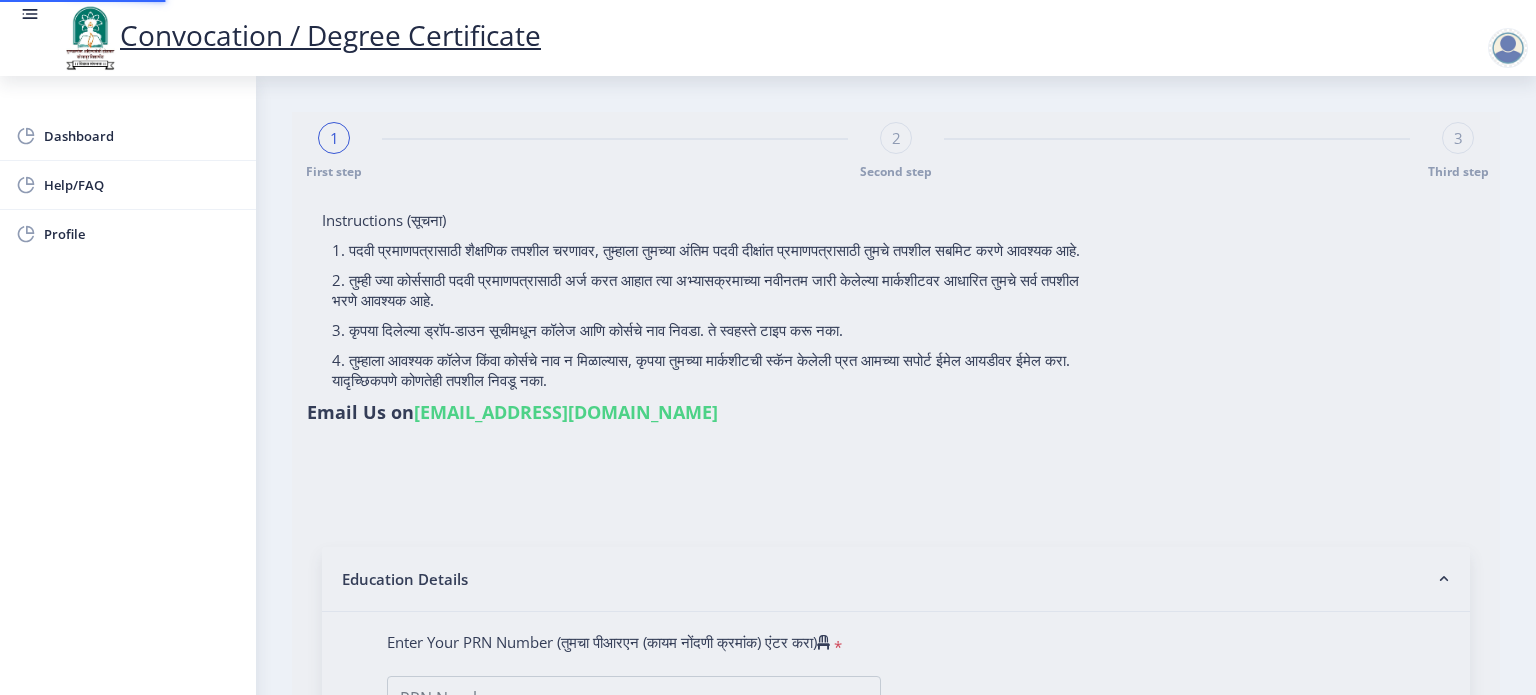 type on "[PERSON_NAME] [PERSON_NAME]" 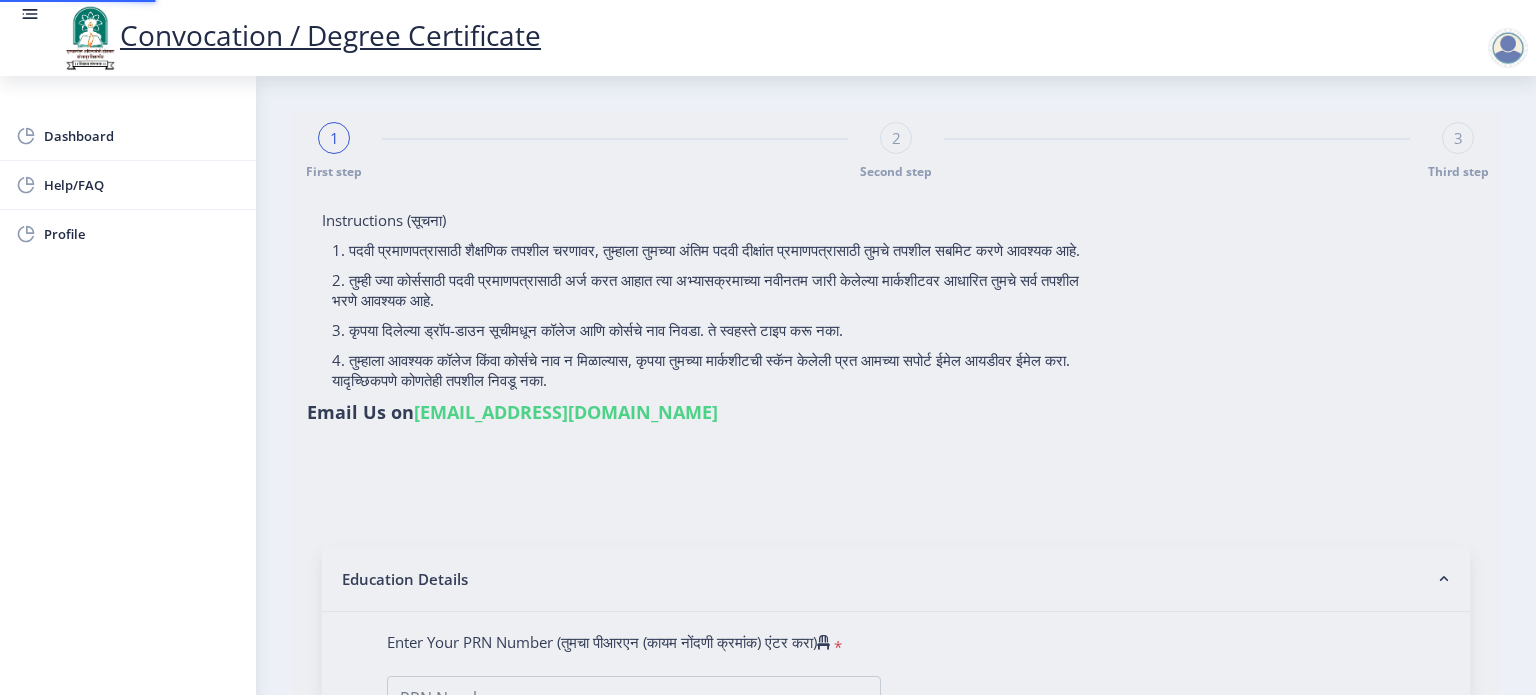 select 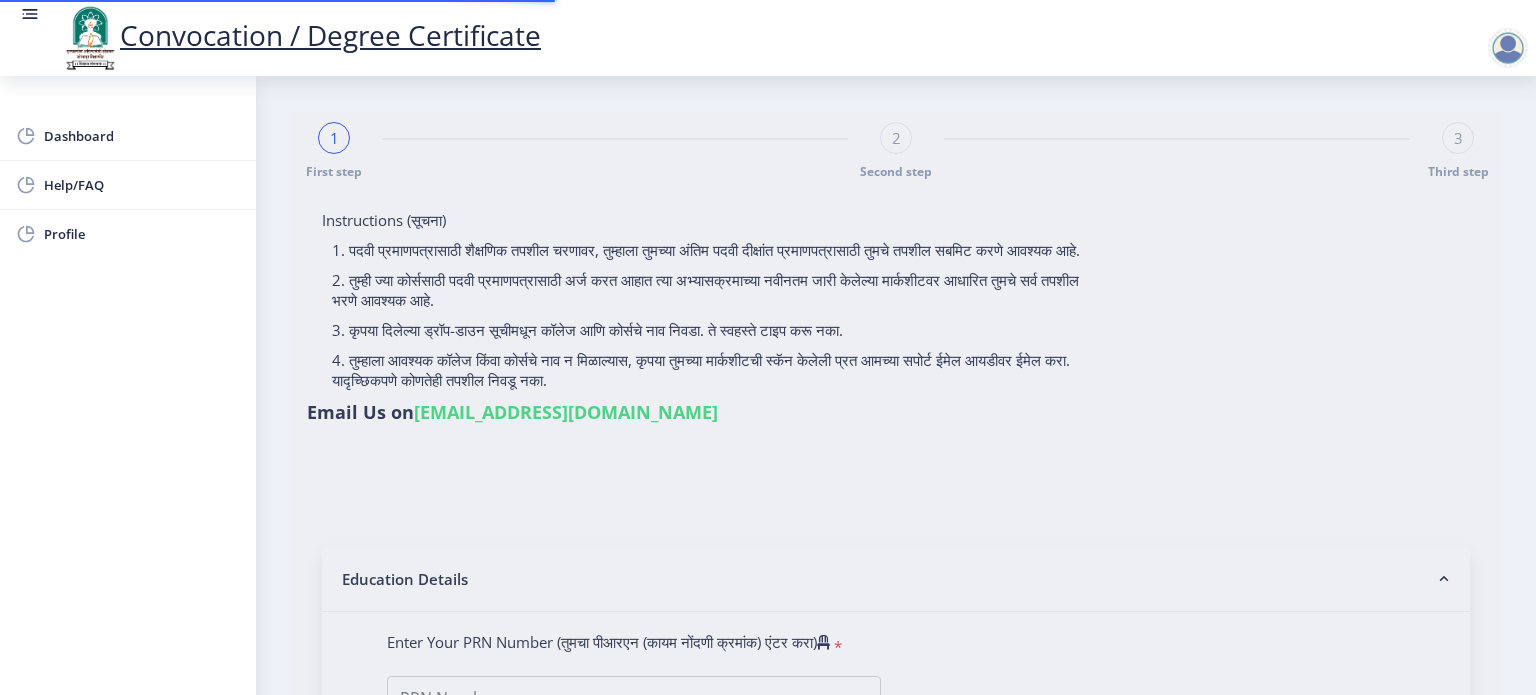 type on "202301091075842" 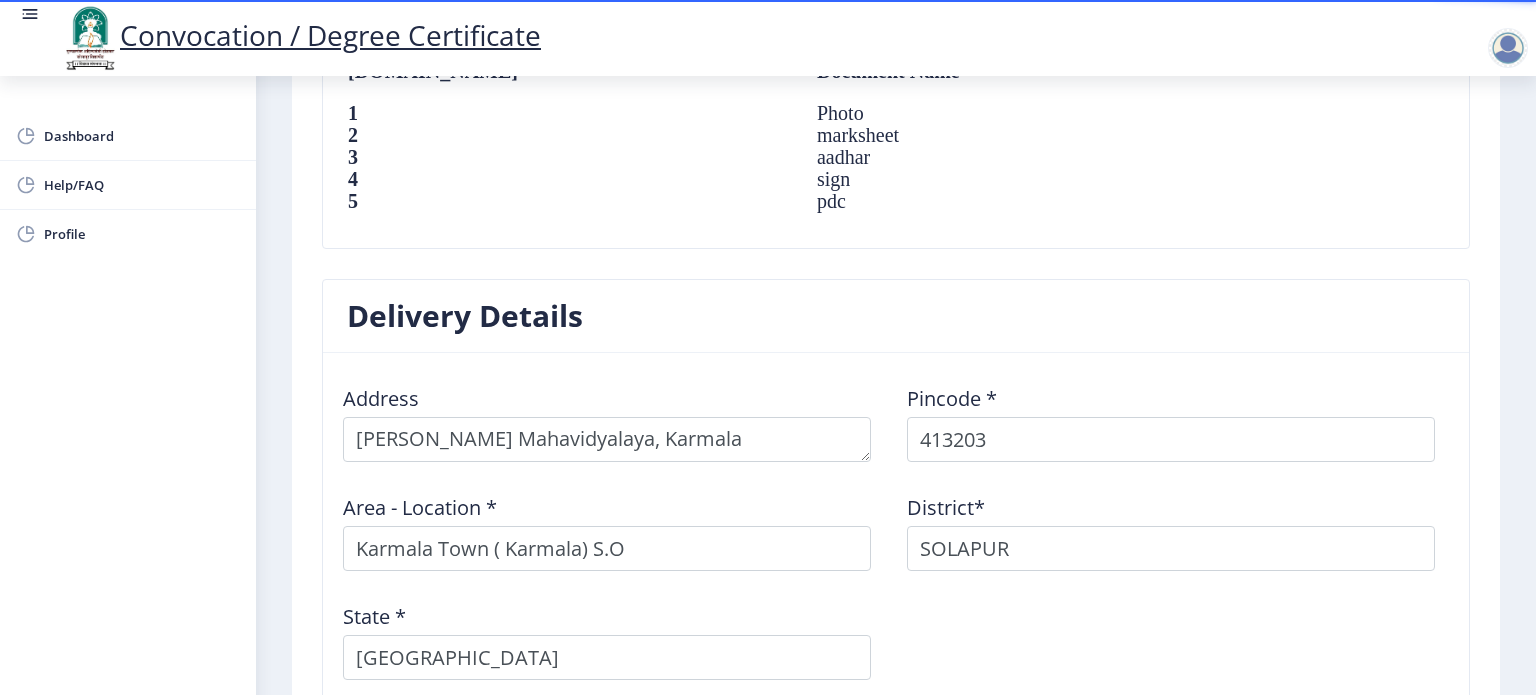scroll, scrollTop: 1699, scrollLeft: 0, axis: vertical 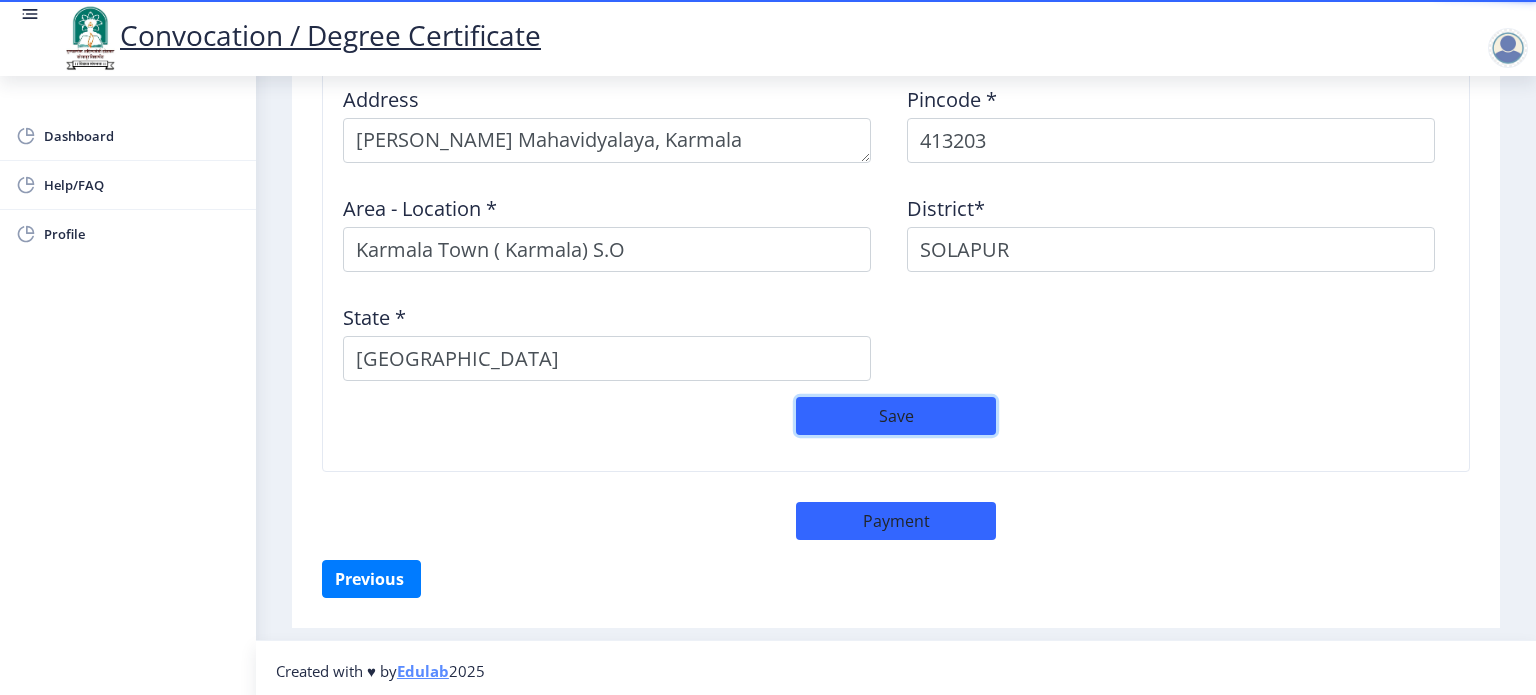 click on "Save" 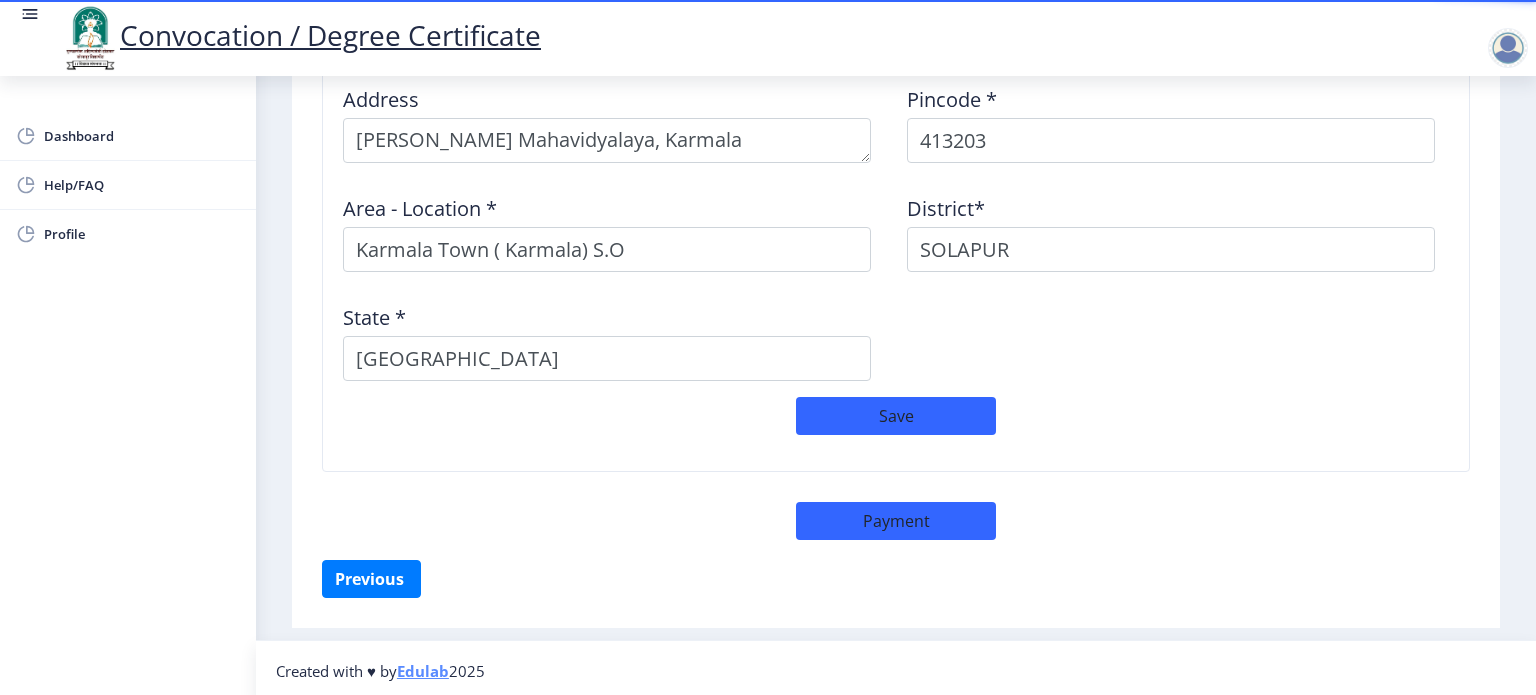 click on "Error Invalid fields. Something went wrong!" at bounding box center (1764, 17) 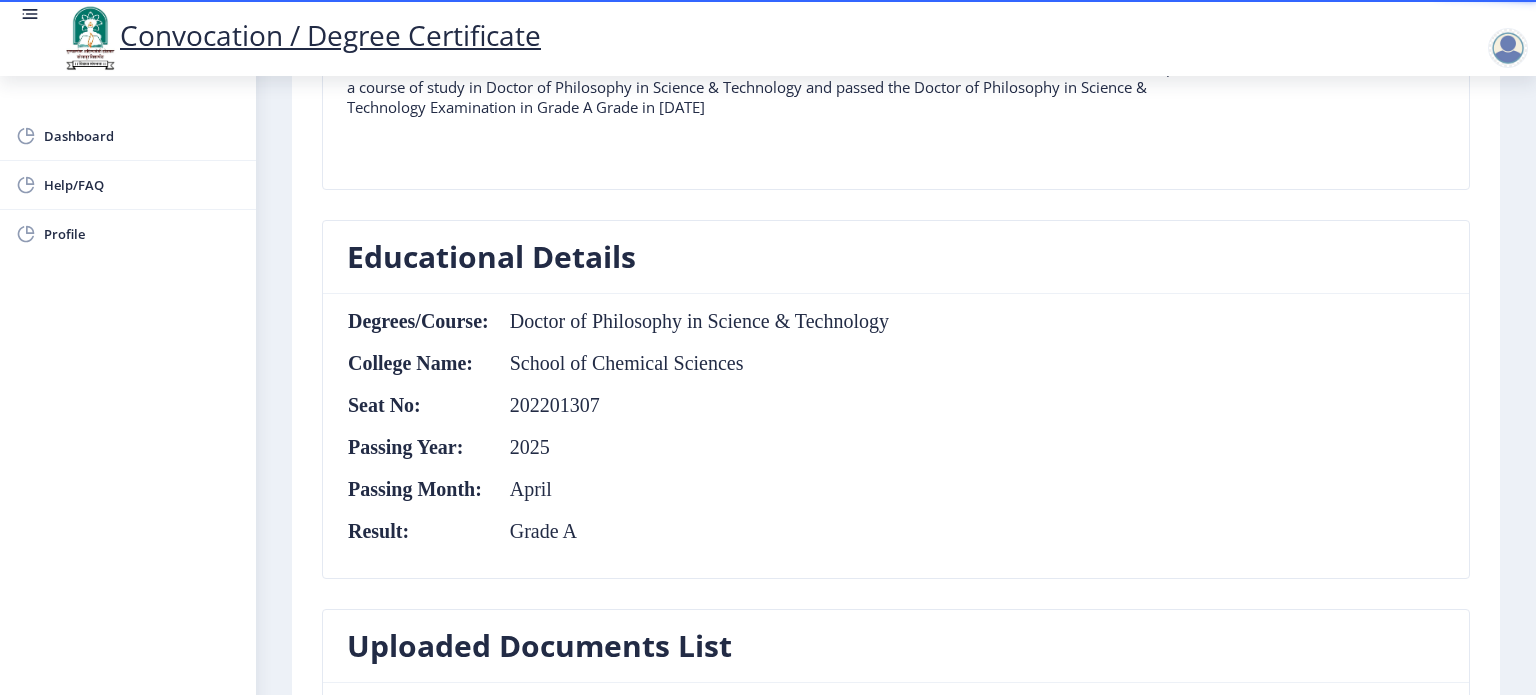 scroll, scrollTop: 499, scrollLeft: 0, axis: vertical 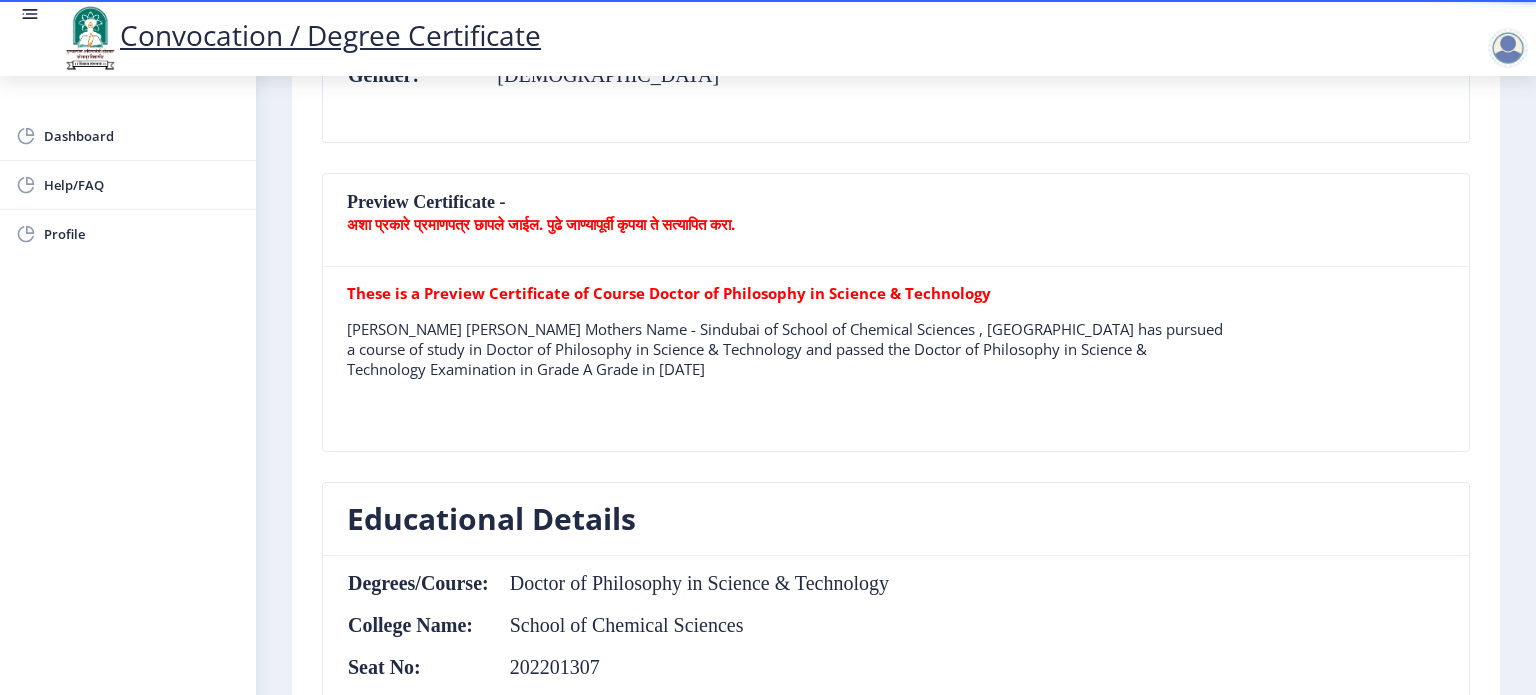 click on "These is a Preview Certificate of Course Doctor of Philosophy in Science & Technology  [PERSON_NAME] [PERSON_NAME]  Mothers Name - Sindubai of School of Chemical Sciences , [GEOGRAPHIC_DATA] has pursued a course of study in Doctor of Philosophy in Science & Technology and passed the Doctor of Philosophy in Science & Technology Examination in Grade A Grade in [DATE]" 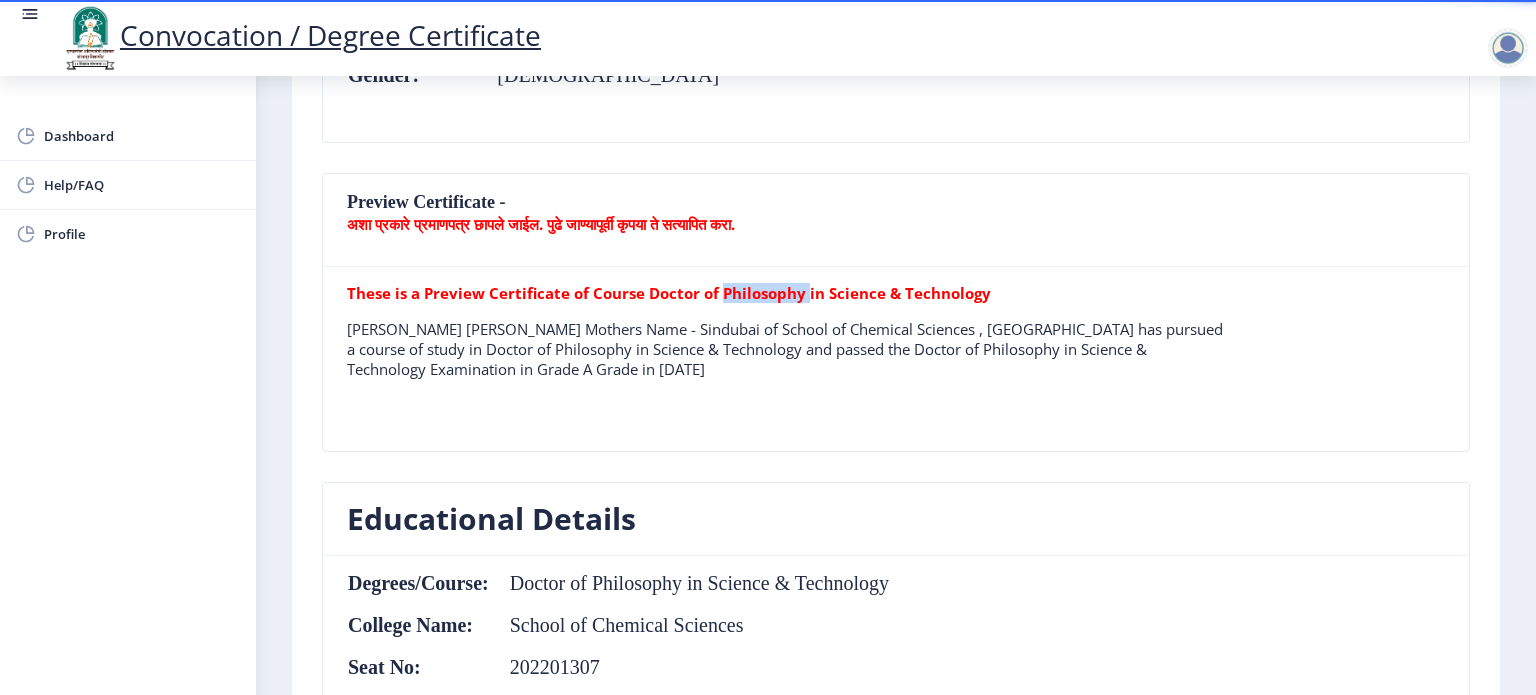 click on "These is a Preview Certificate of Course Doctor of Philosophy in Science & Technology" 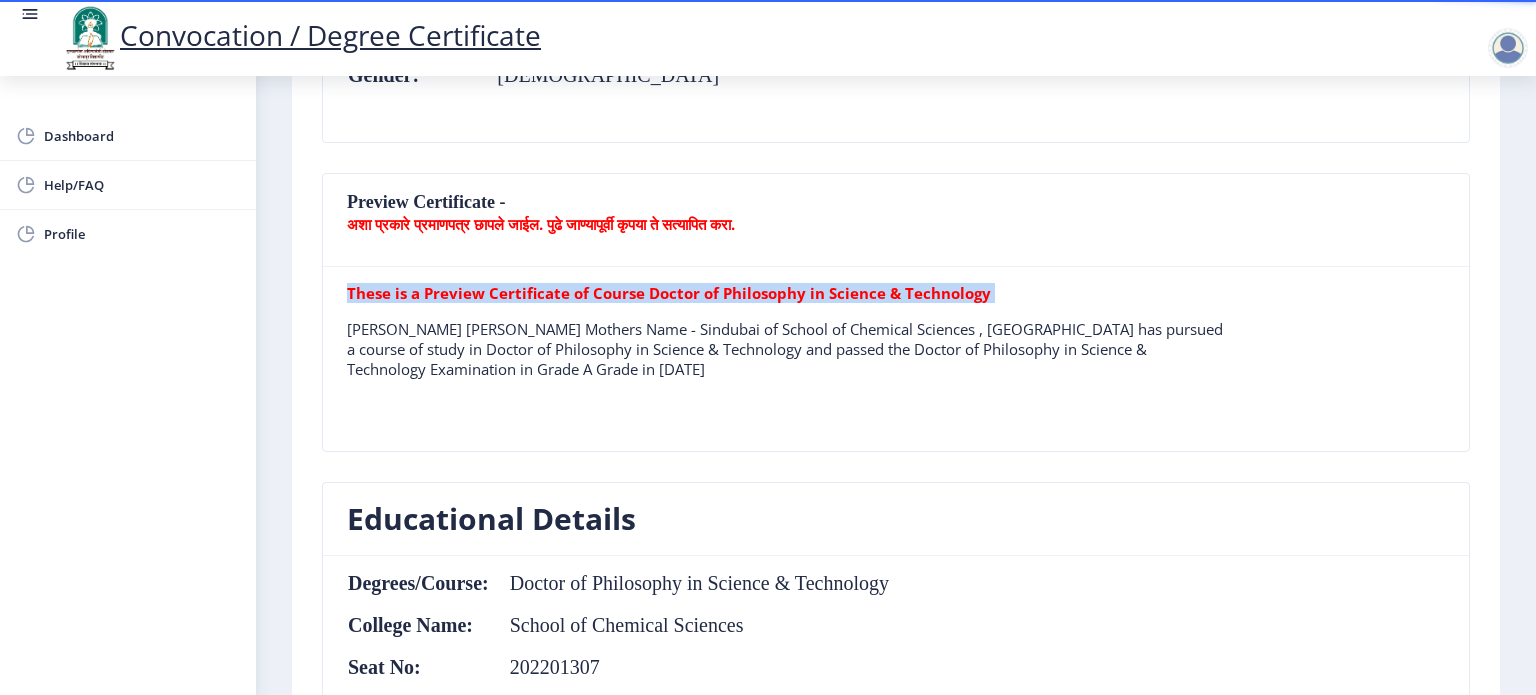 click on "These is a Preview Certificate of Course Doctor of Philosophy in Science & Technology" 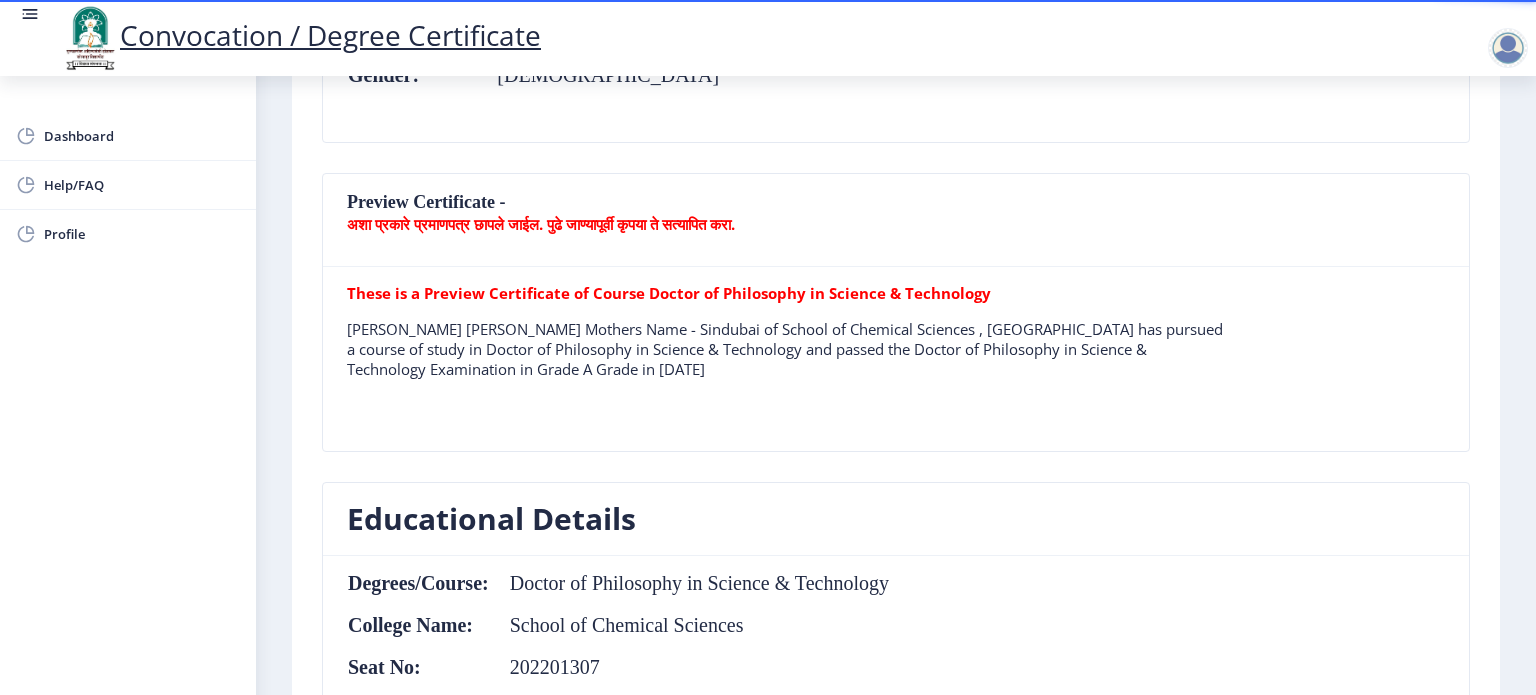 click on "अशा प्रकारे प्रमाणपत्र छापले जाईल. पुढे जाण्यापूर्वी कृपया ते सत्यापित करा." 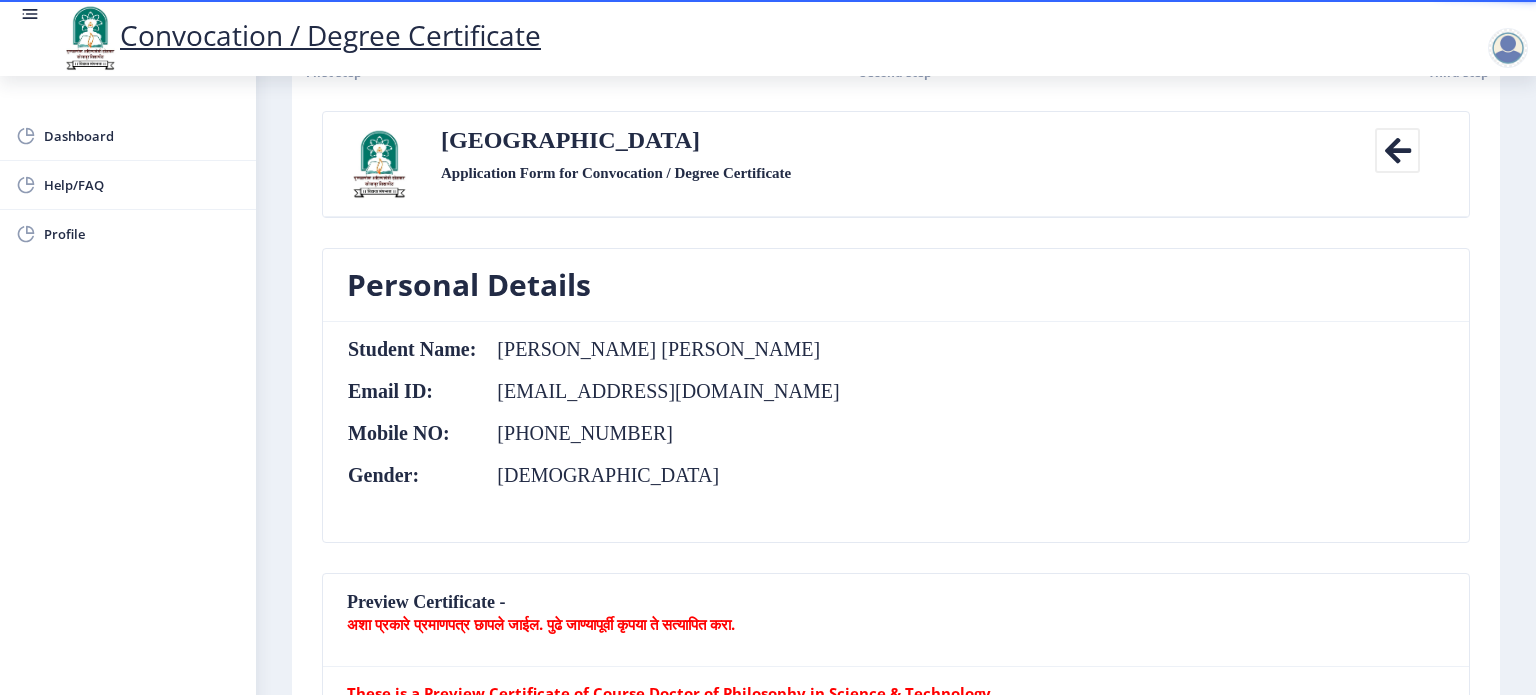 scroll, scrollTop: 0, scrollLeft: 0, axis: both 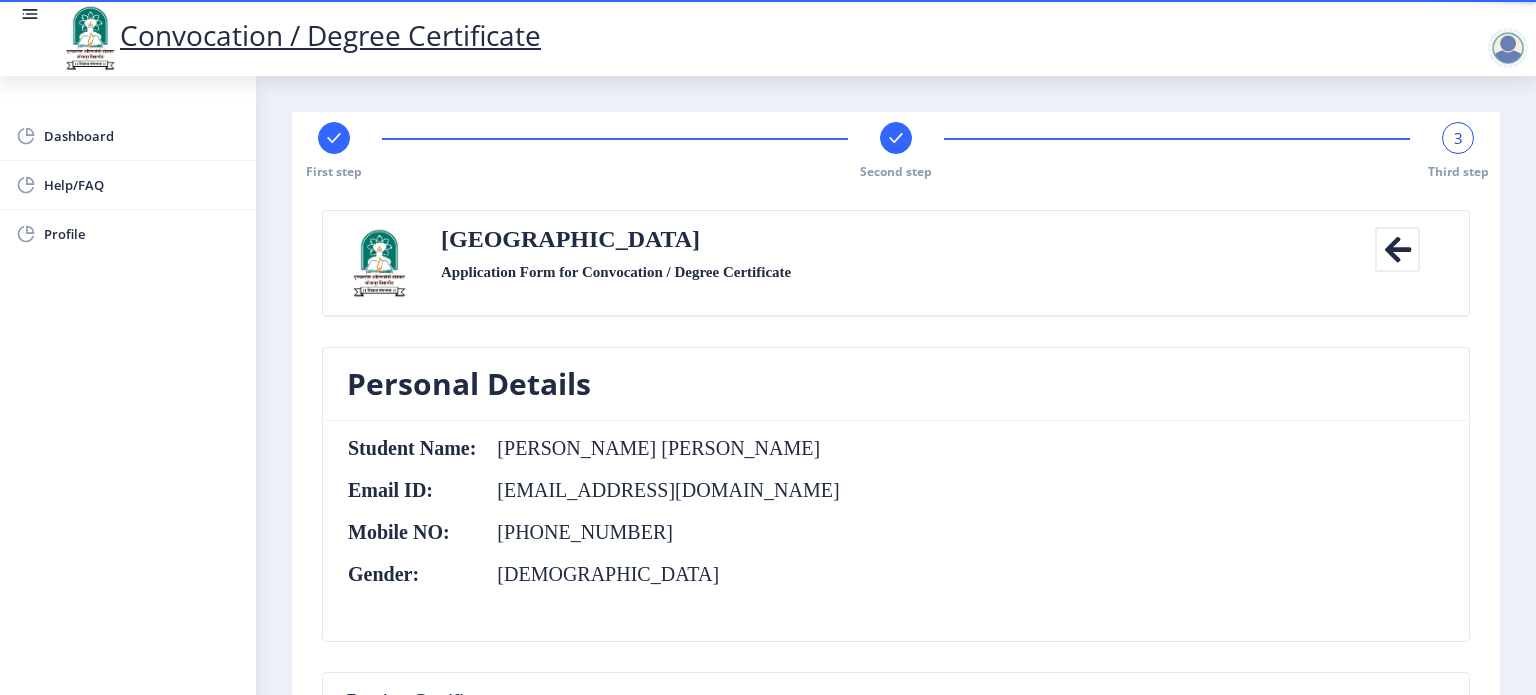 click on "First step Second step 3 Third step" 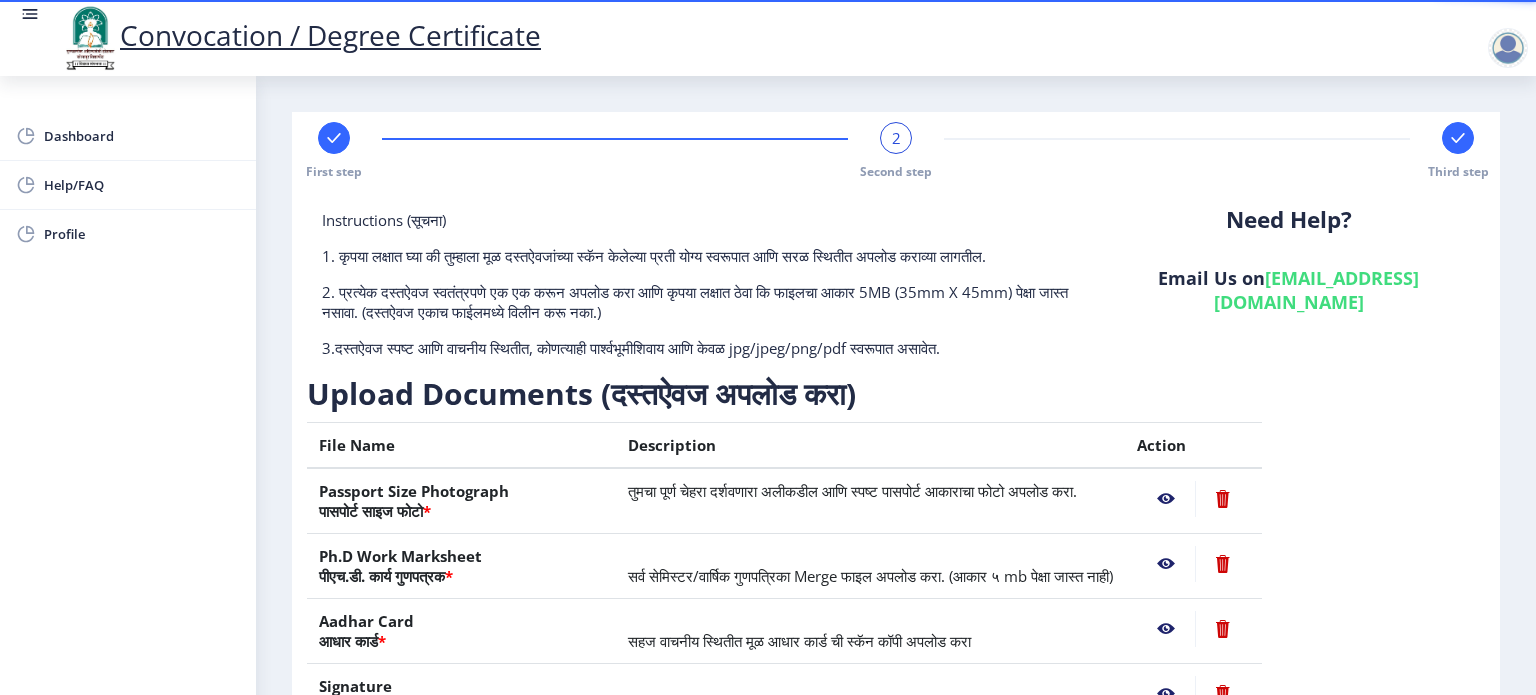 scroll, scrollTop: 252, scrollLeft: 0, axis: vertical 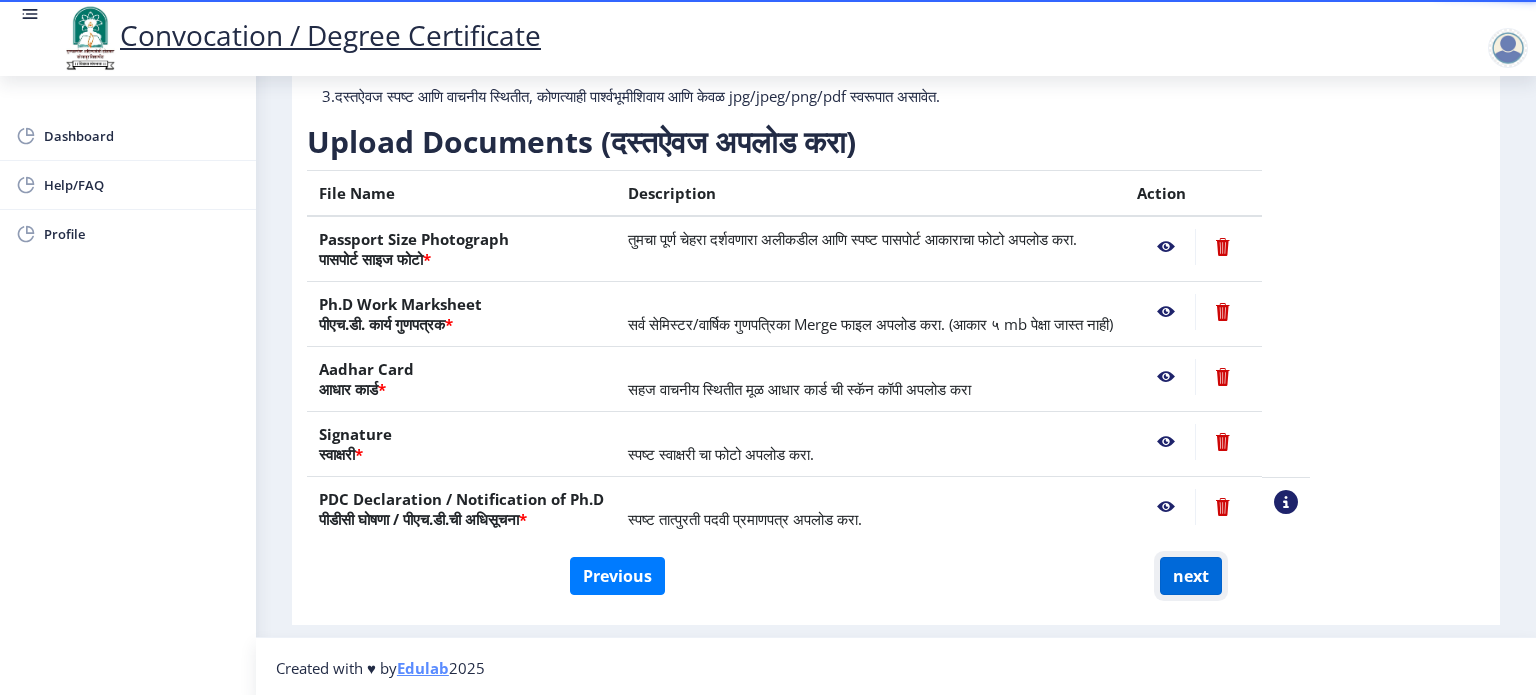 click on "next" 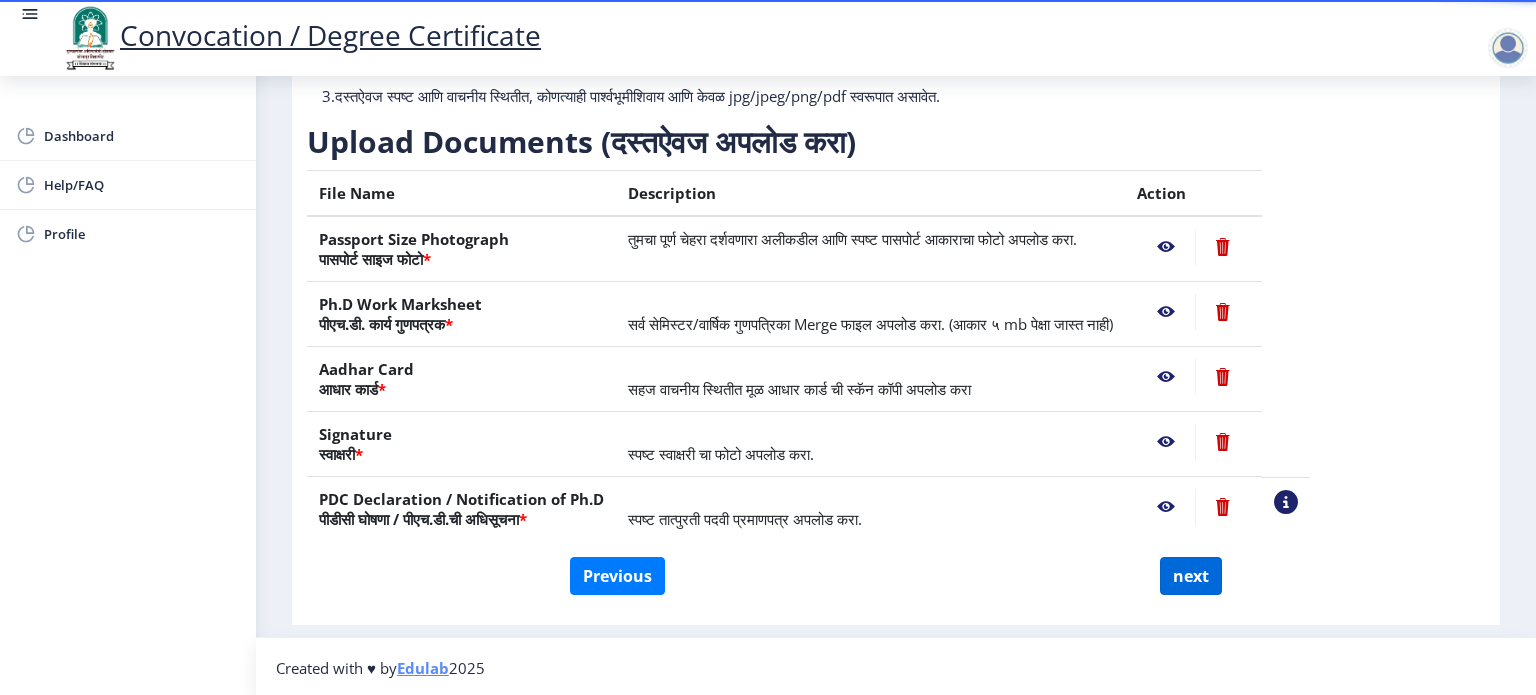 scroll, scrollTop: 0, scrollLeft: 0, axis: both 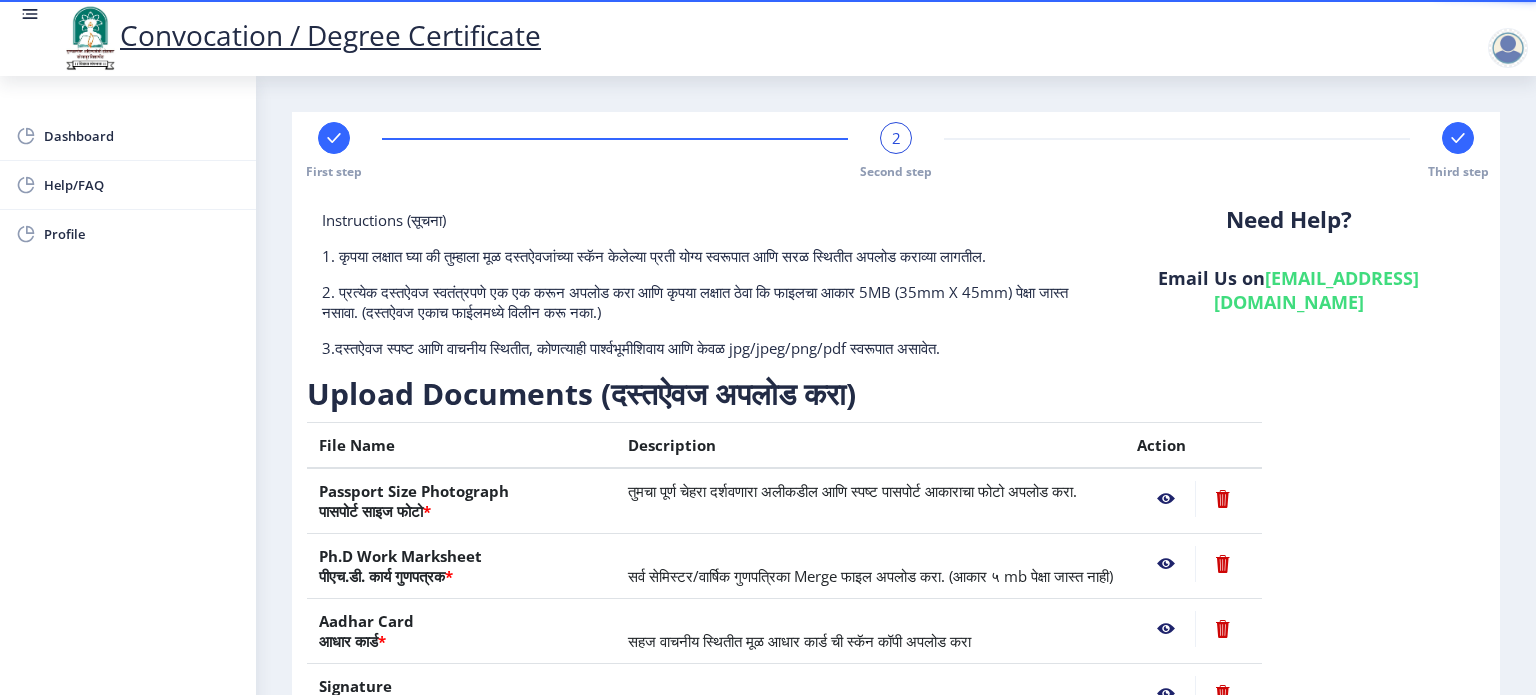 select 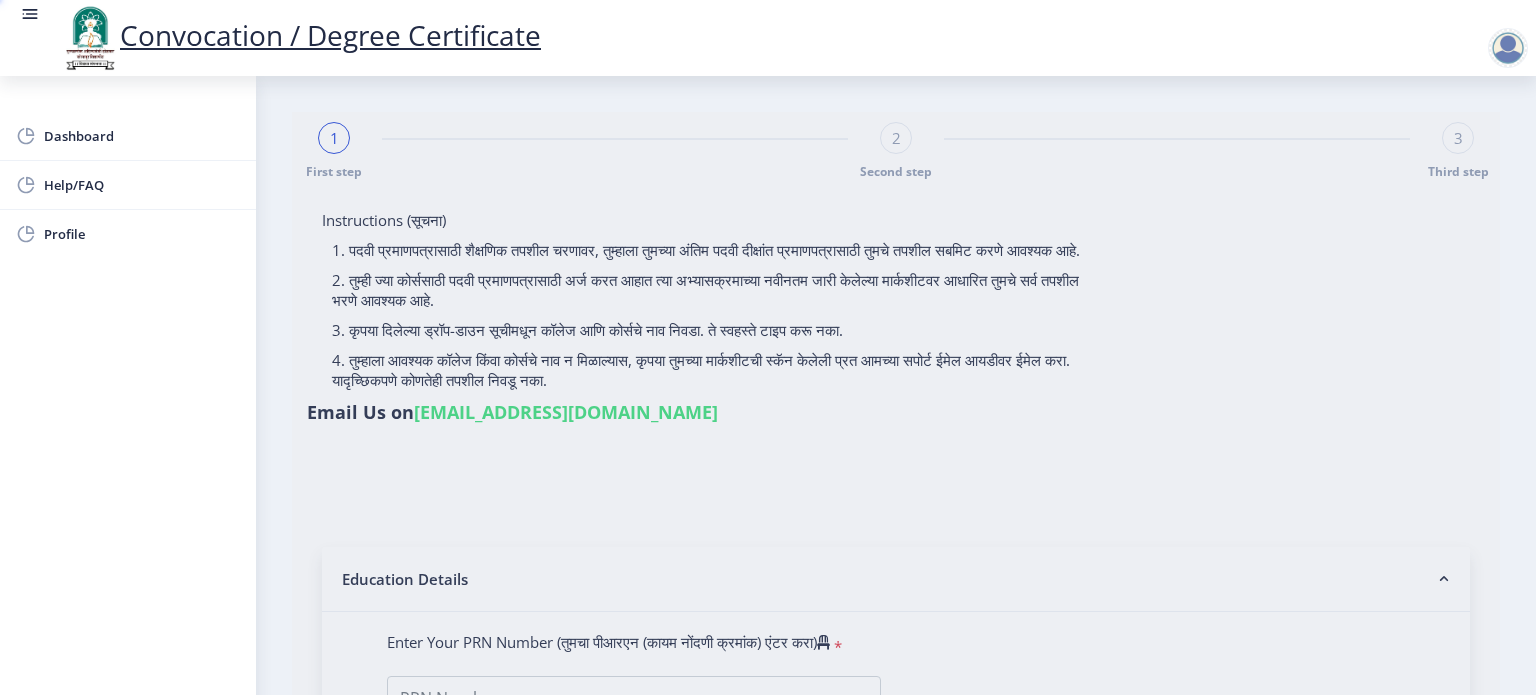type on "[PERSON_NAME] [PERSON_NAME]" 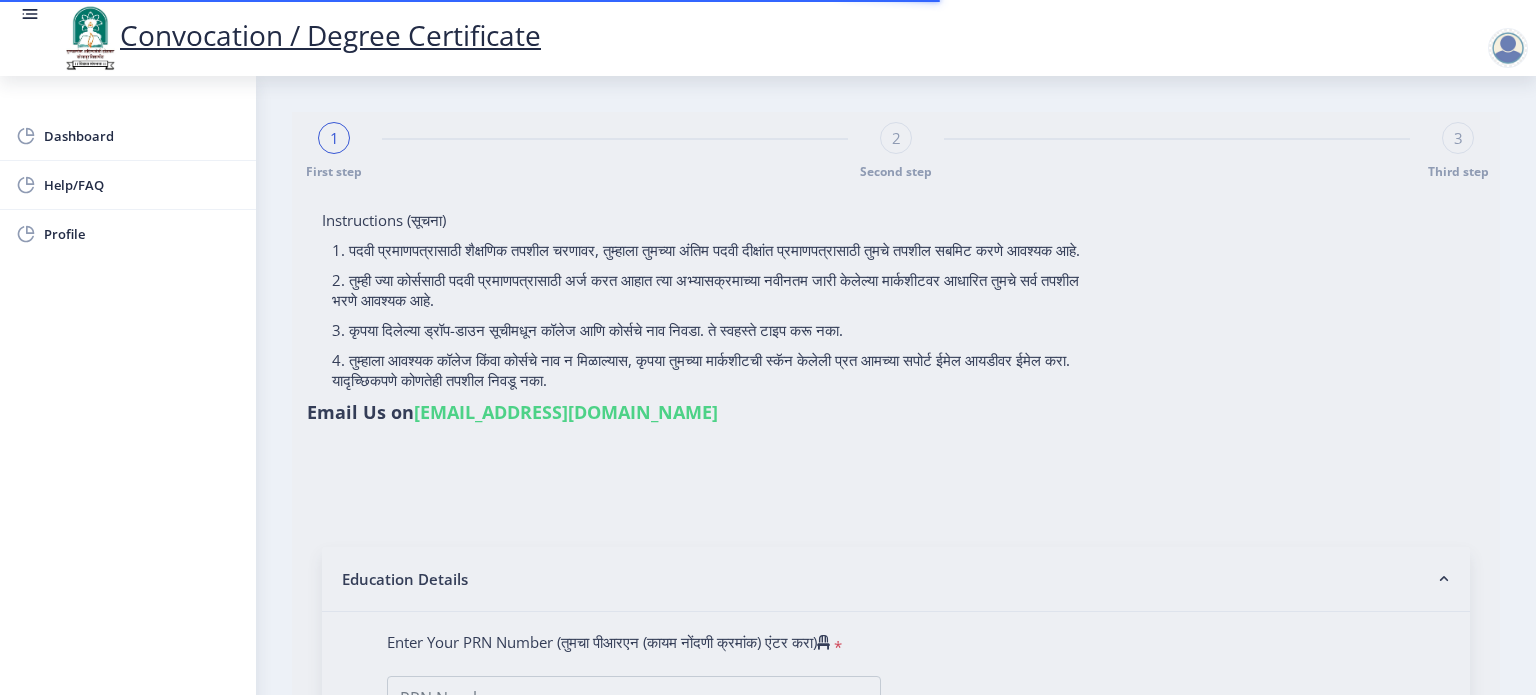 type on "202301091075842" 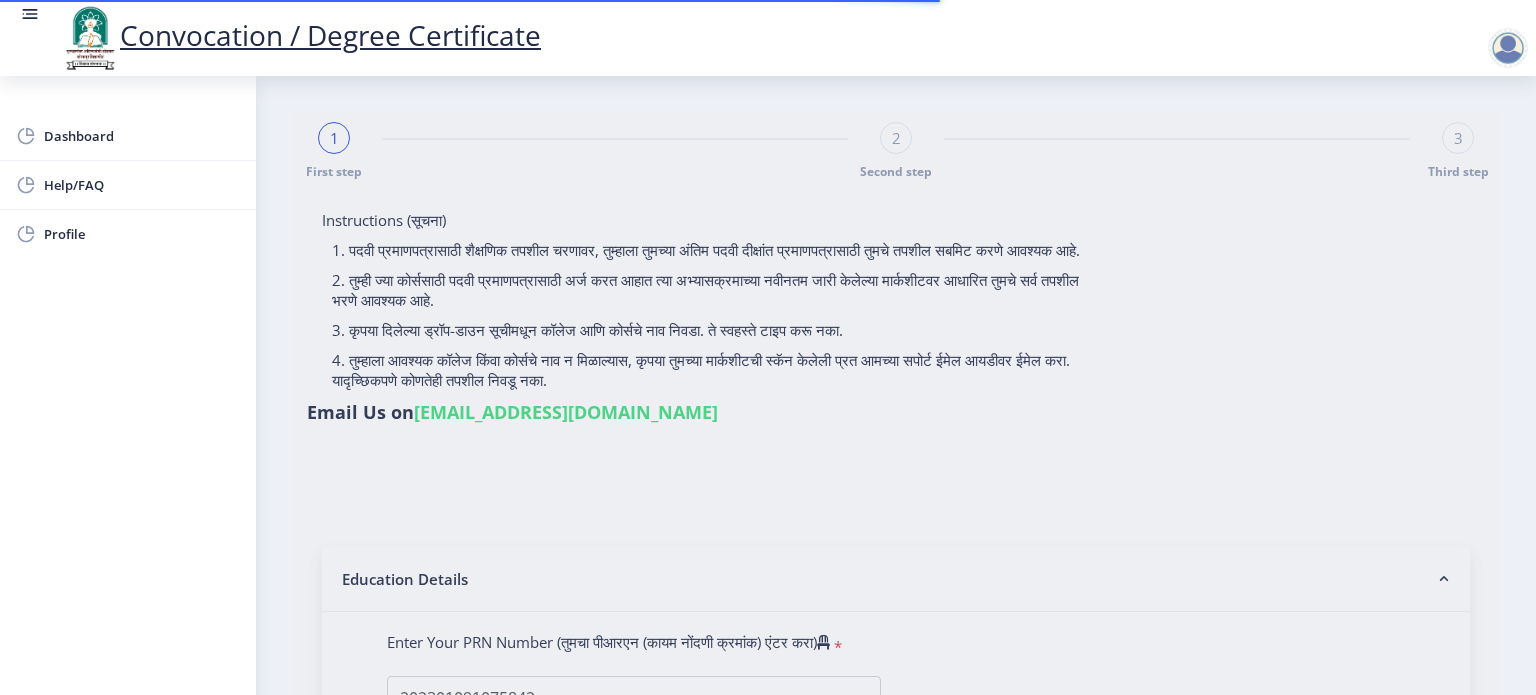 select on "April" 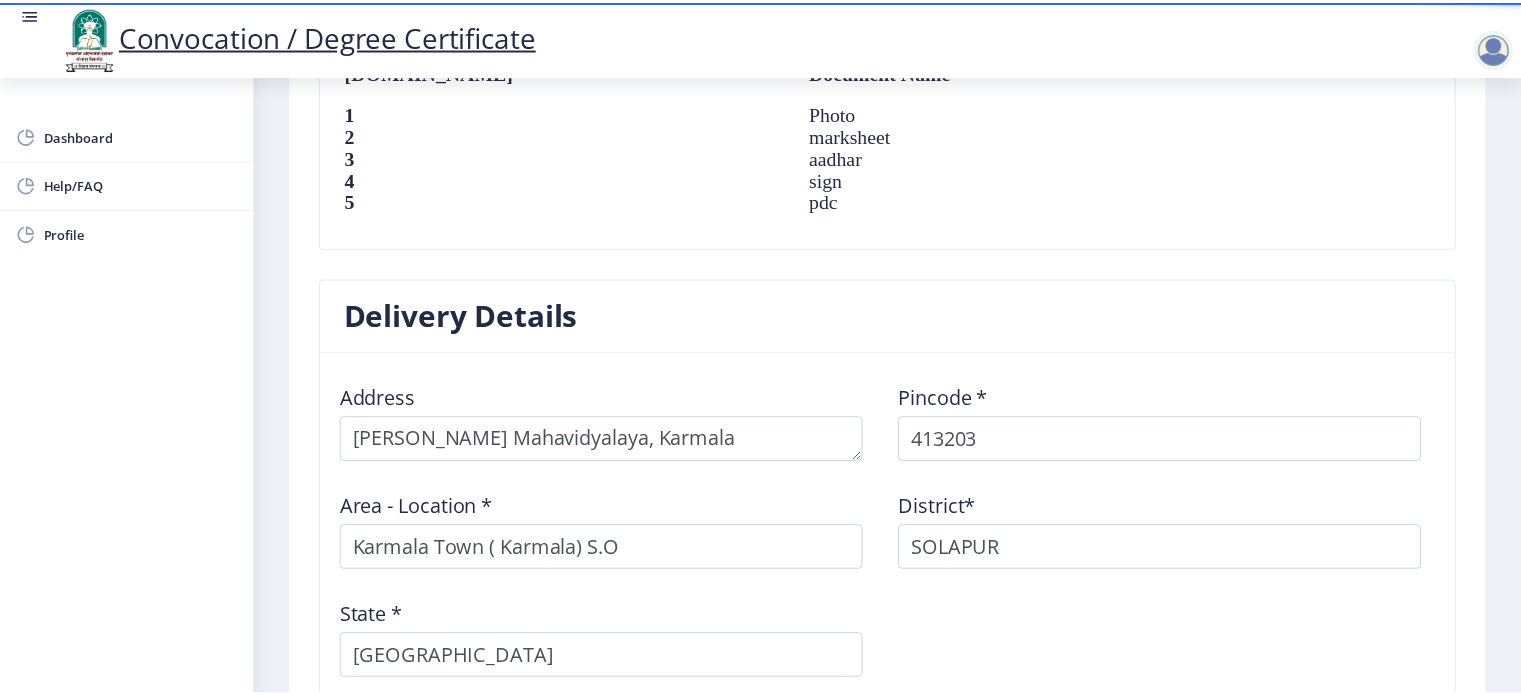 scroll, scrollTop: 1699, scrollLeft: 0, axis: vertical 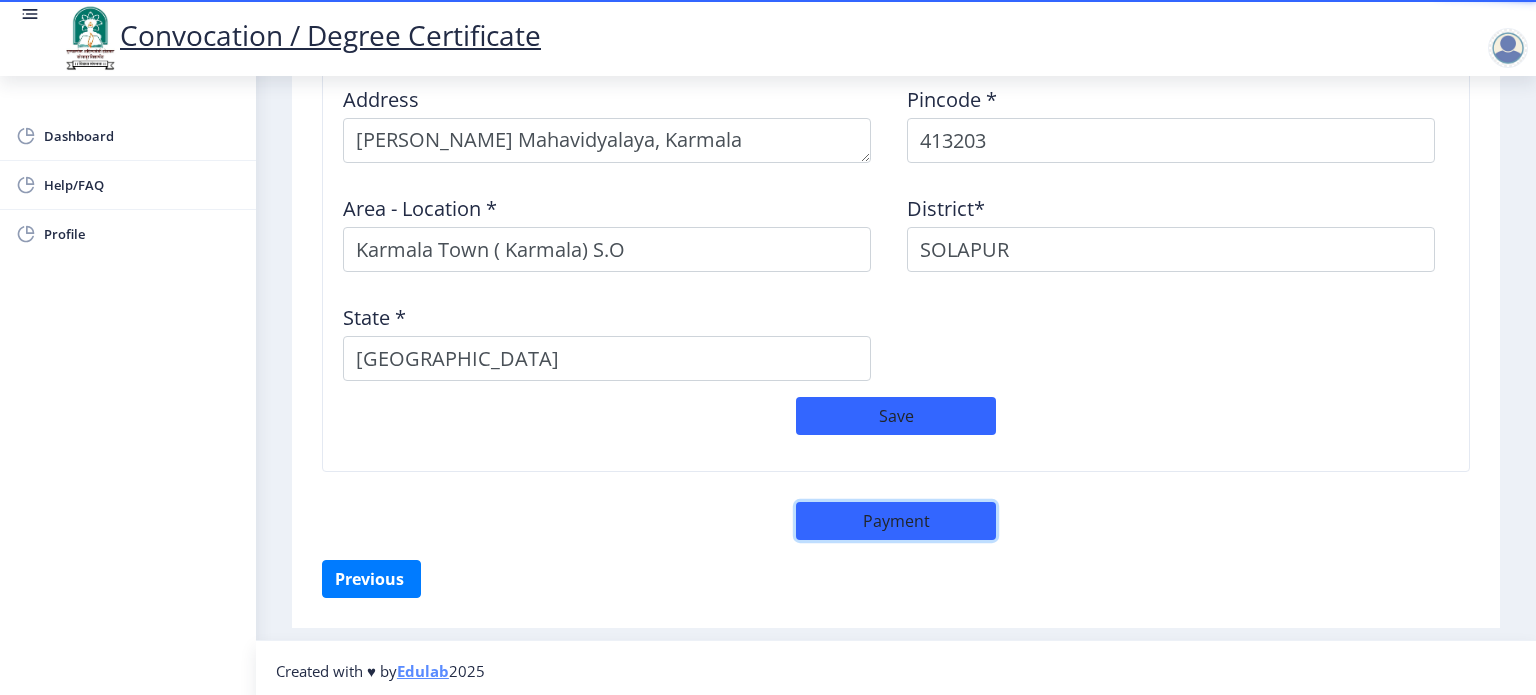 click on "Payment" 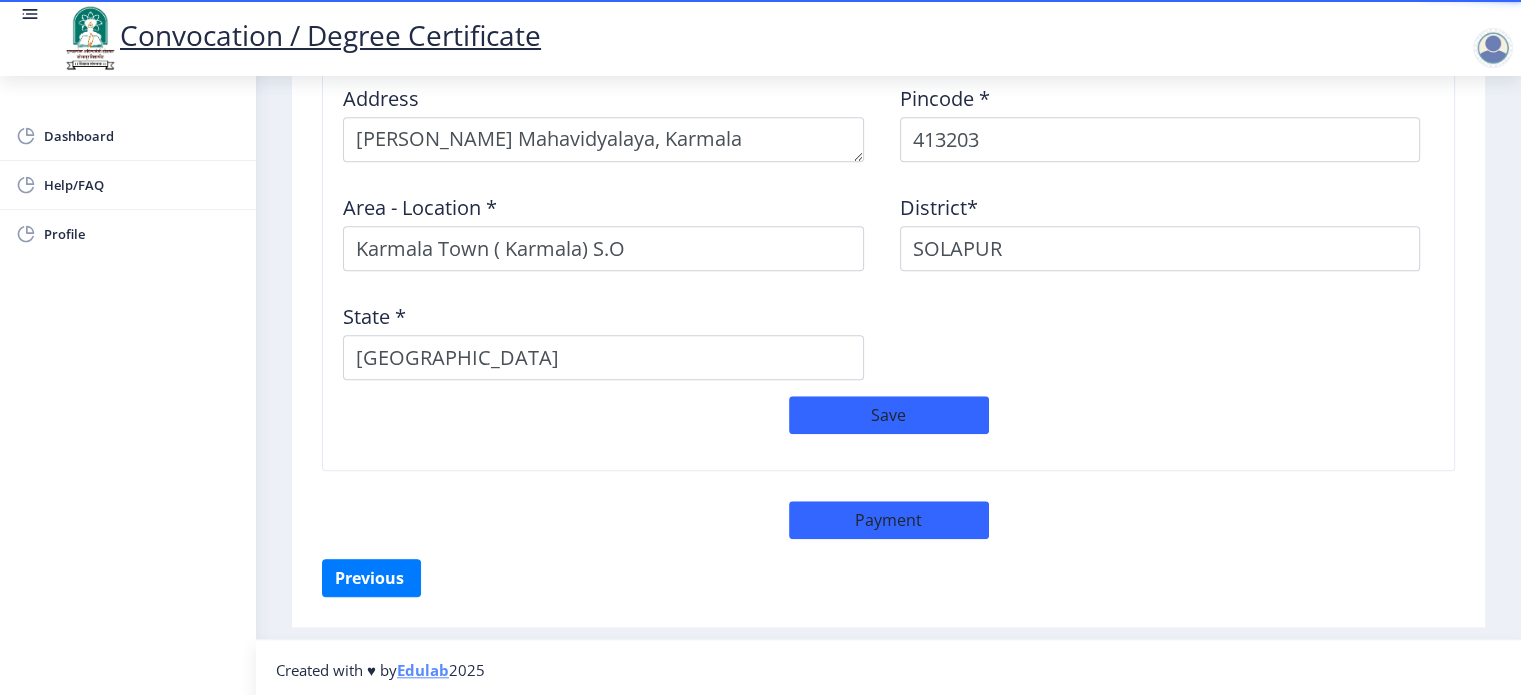 scroll, scrollTop: 1698, scrollLeft: 0, axis: vertical 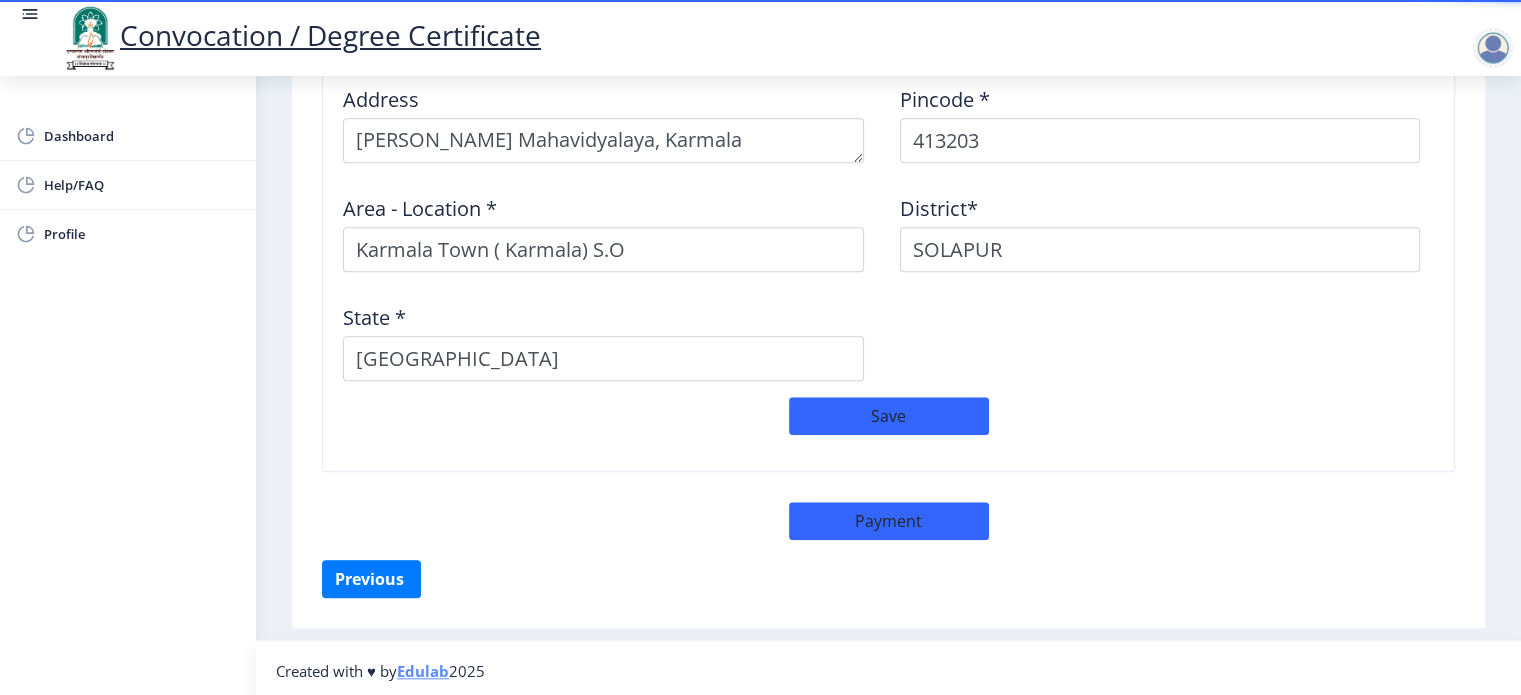 select on "sealed" 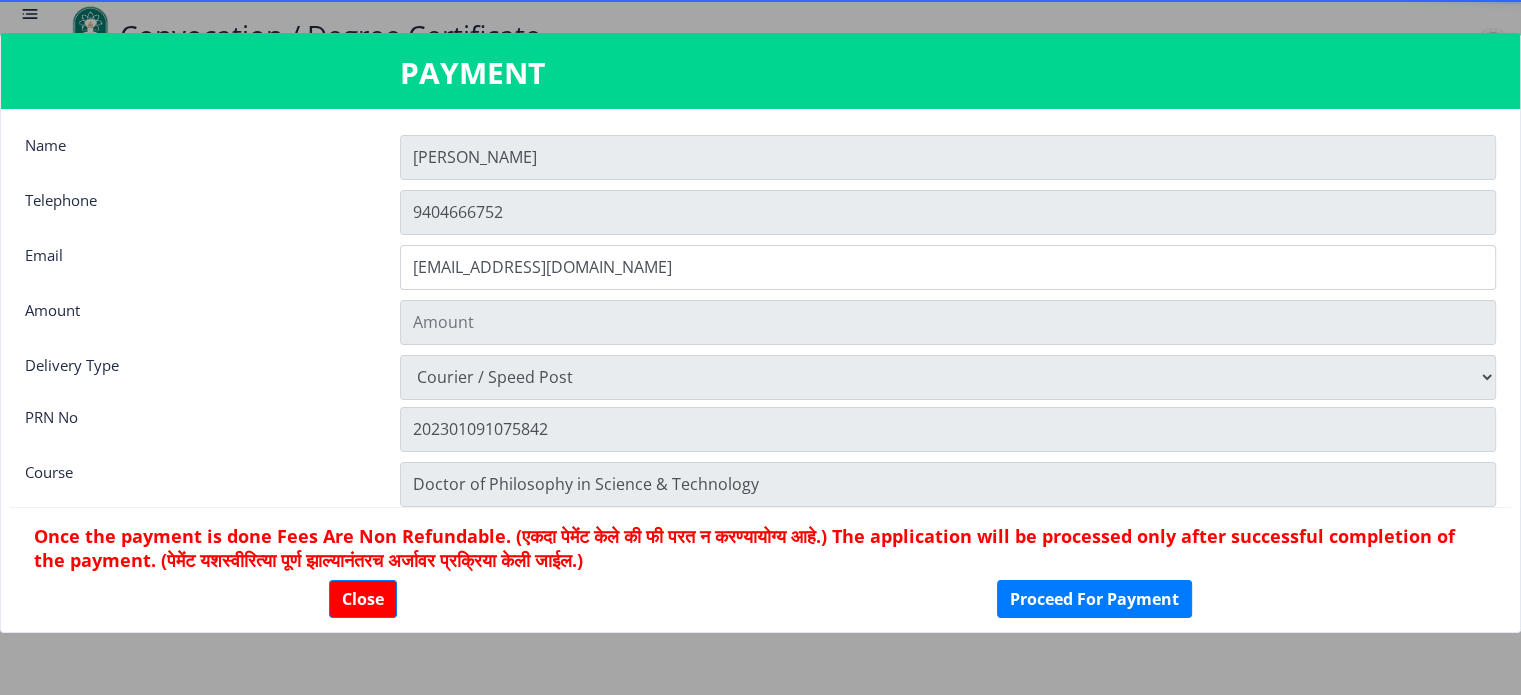 click on "Once the payment is done Fees Are Non Refundable. (एकदा पेमेंट केले की फी परत न करण्यायोग्य आहे.) The application will be processed only after successful completion of the payment. (पेमेंट यशस्वीरित्या पूर्ण झाल्यानंतरच अर्जावर प्रक्रिया केली जाईल.)  Close Proceed For Payment" 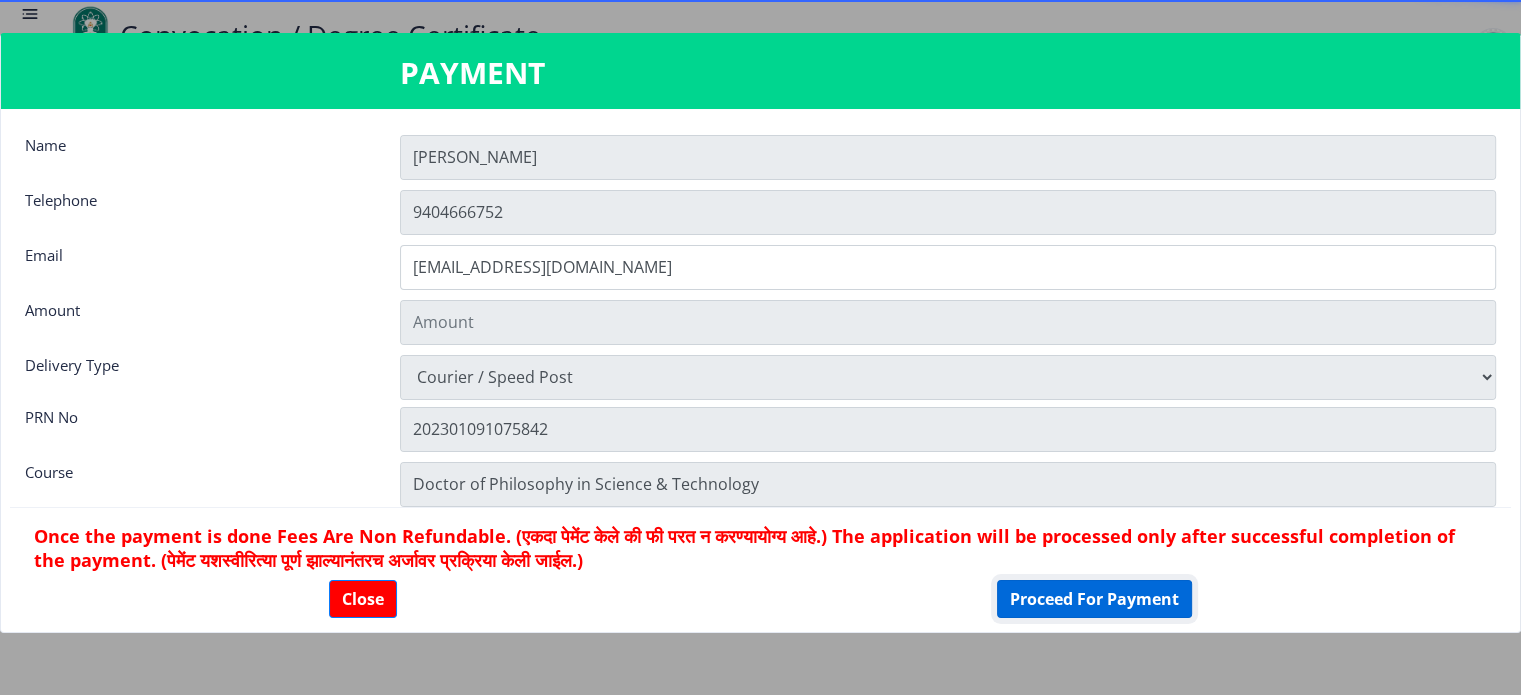 click on "Proceed For Payment" 